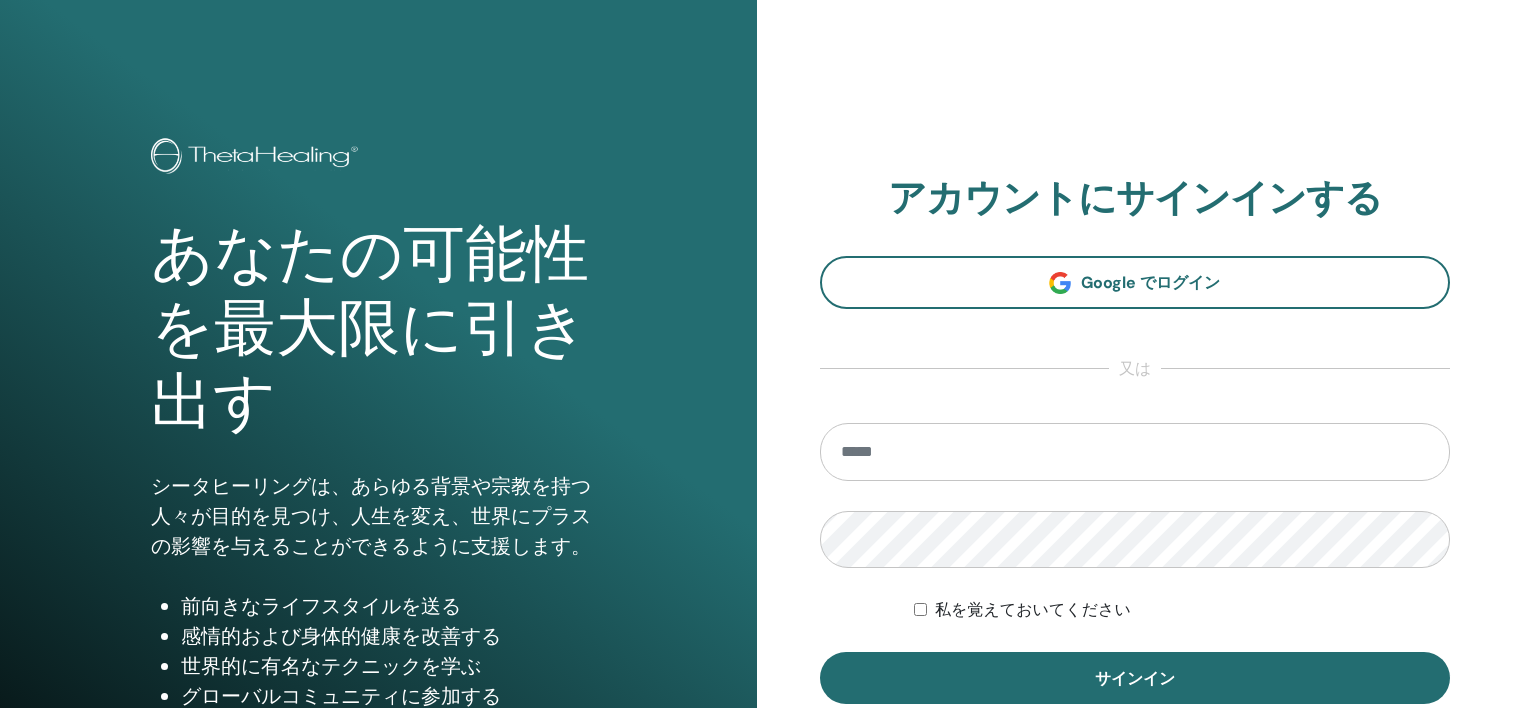 scroll, scrollTop: 0, scrollLeft: 0, axis: both 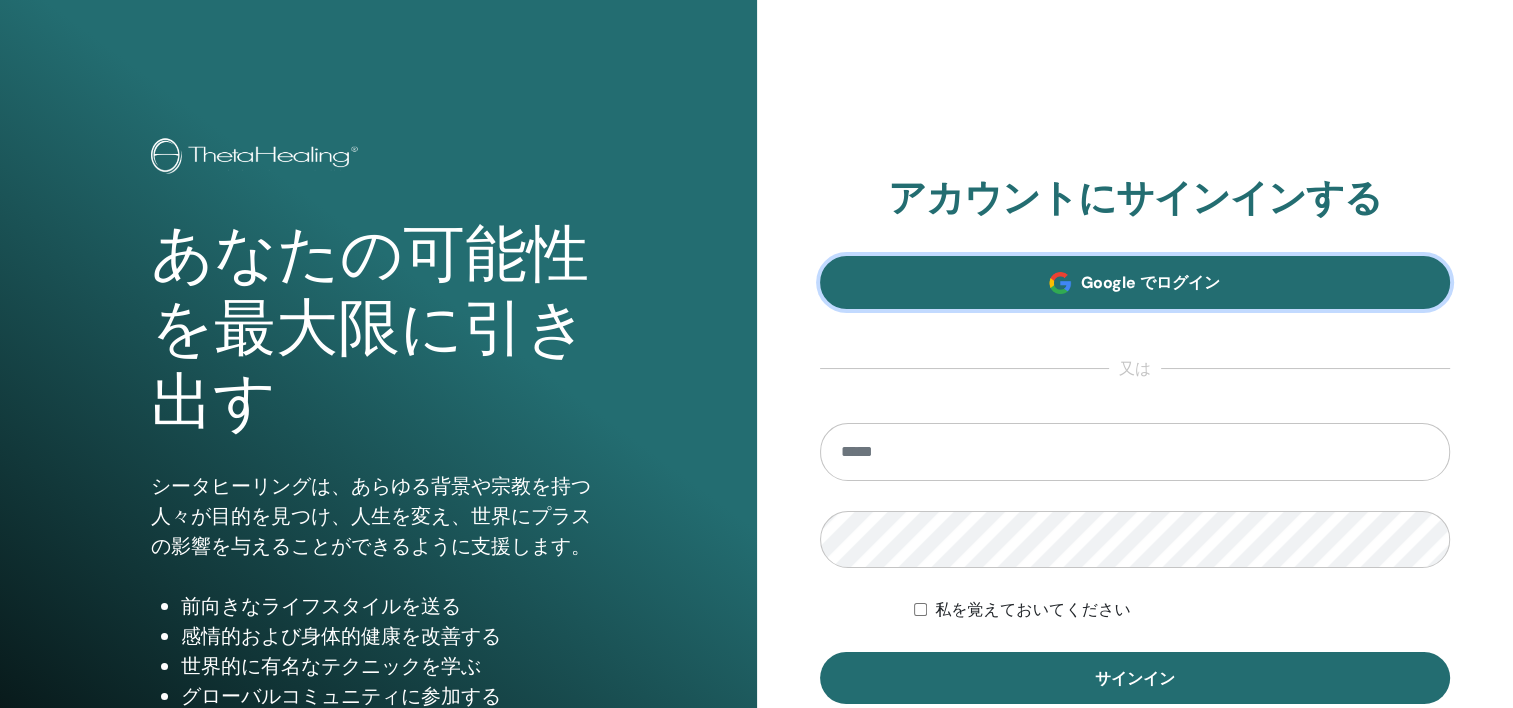 click on "Google でログイン" at bounding box center (1150, 282) 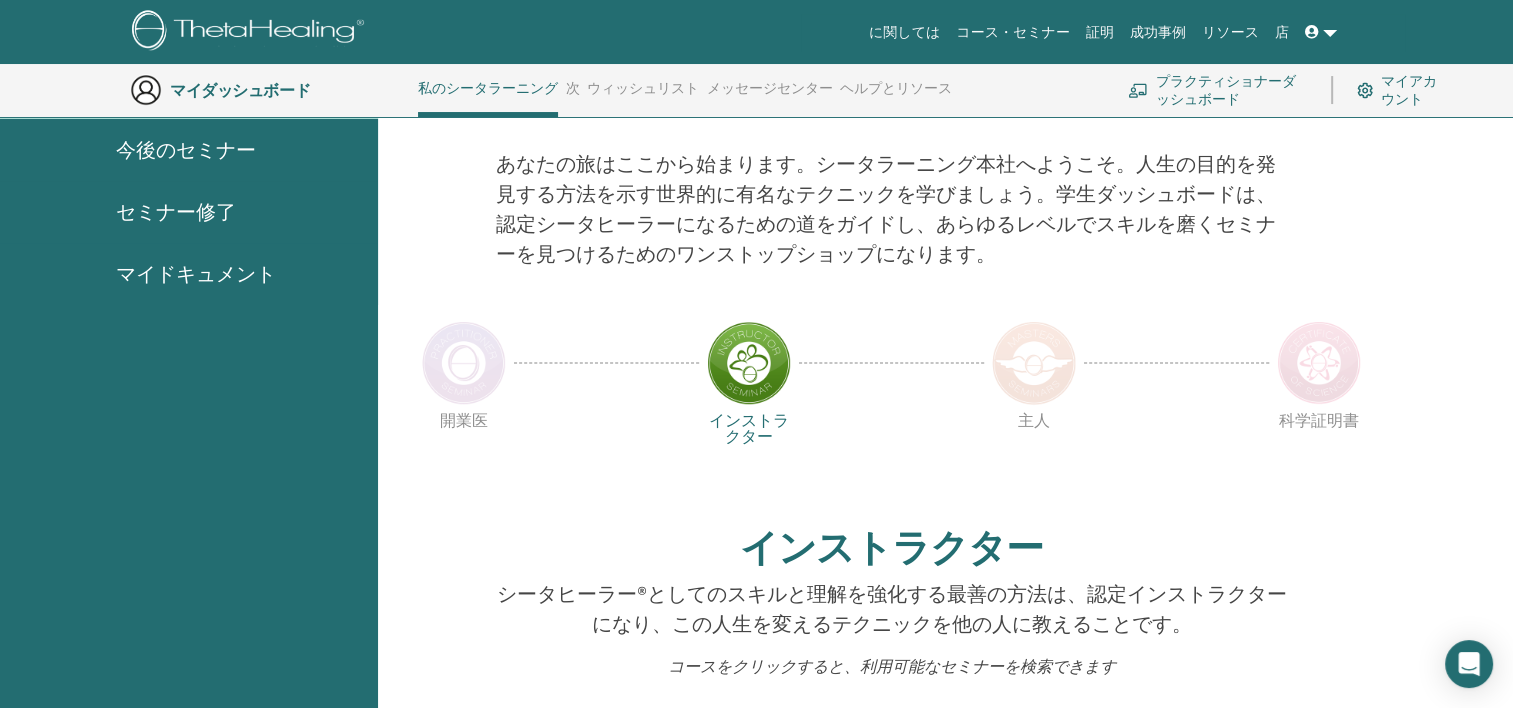 scroll, scrollTop: 0, scrollLeft: 0, axis: both 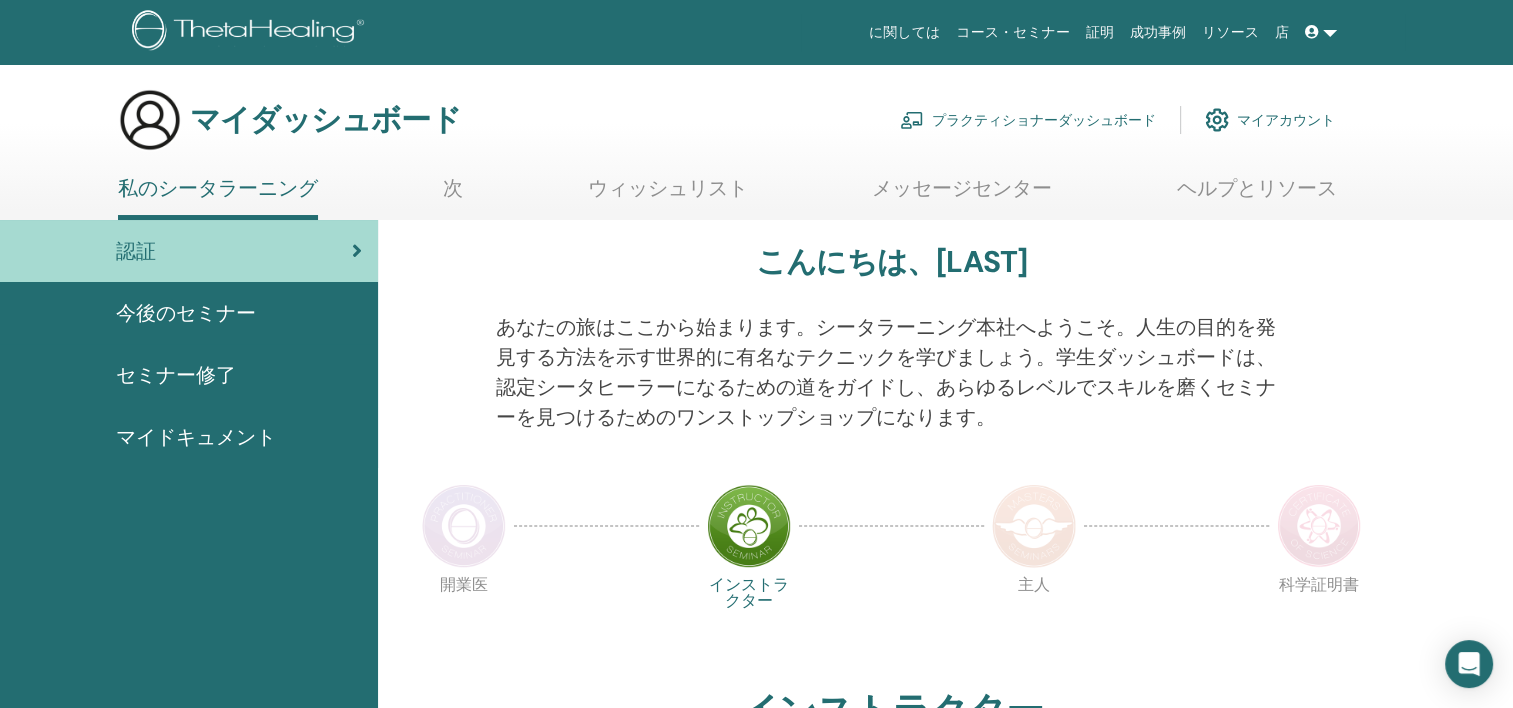 click at bounding box center [1217, 120] 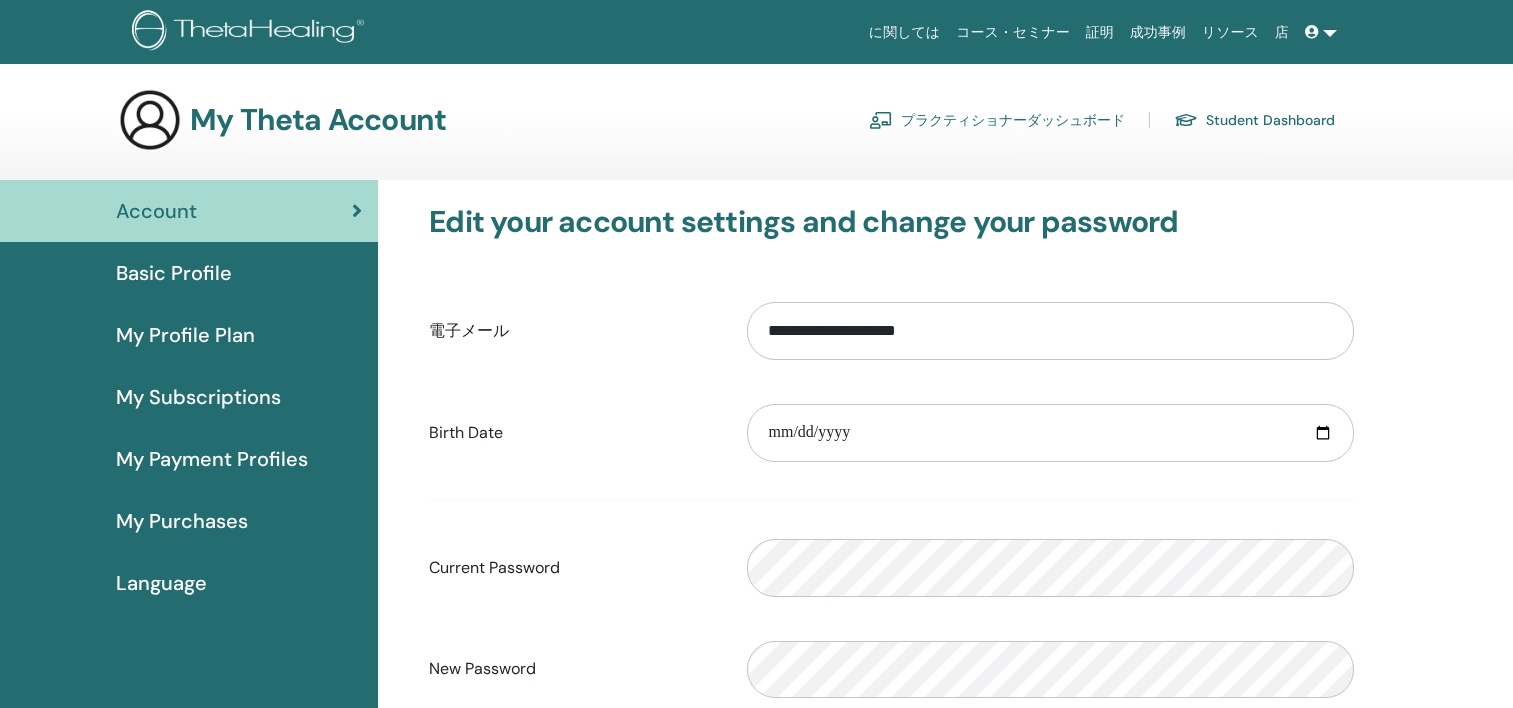 scroll, scrollTop: 0, scrollLeft: 0, axis: both 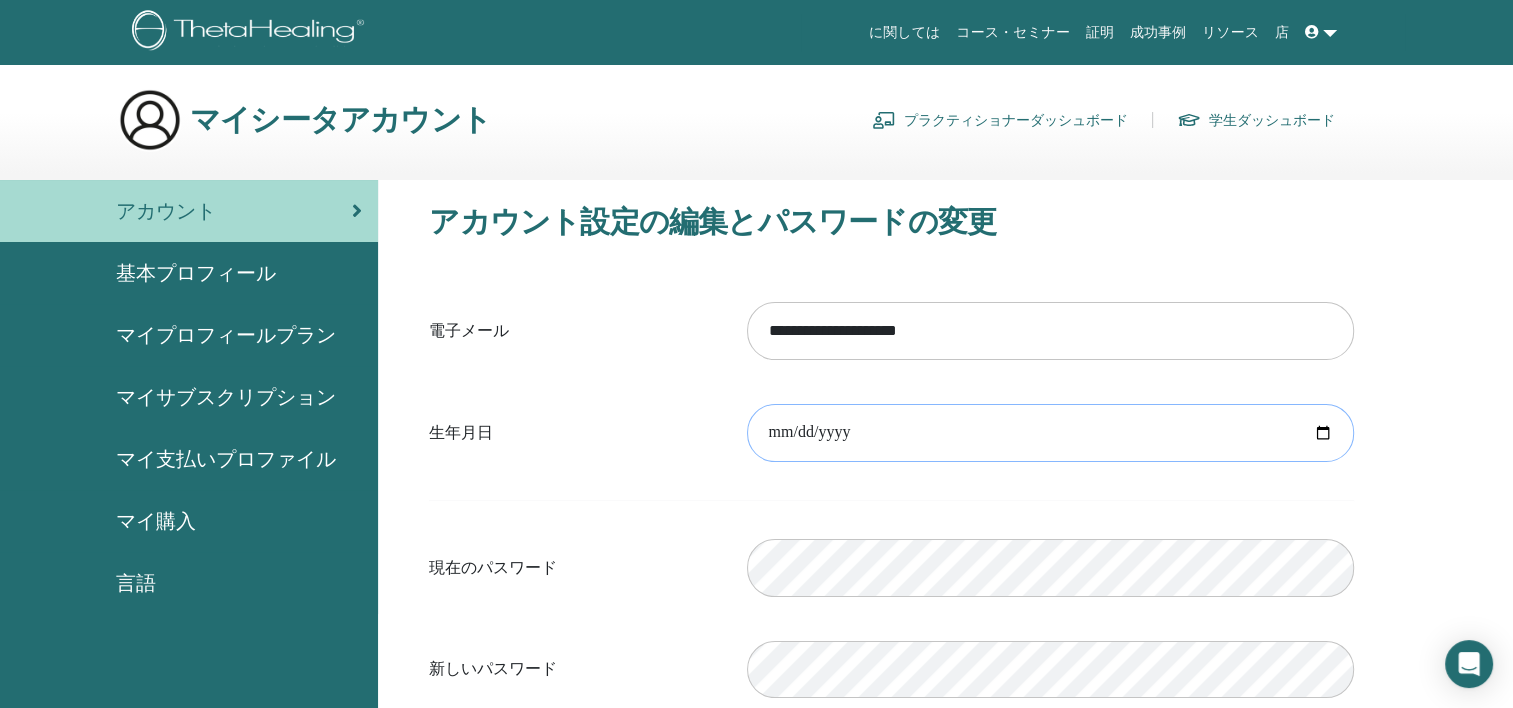 click at bounding box center (1050, 433) 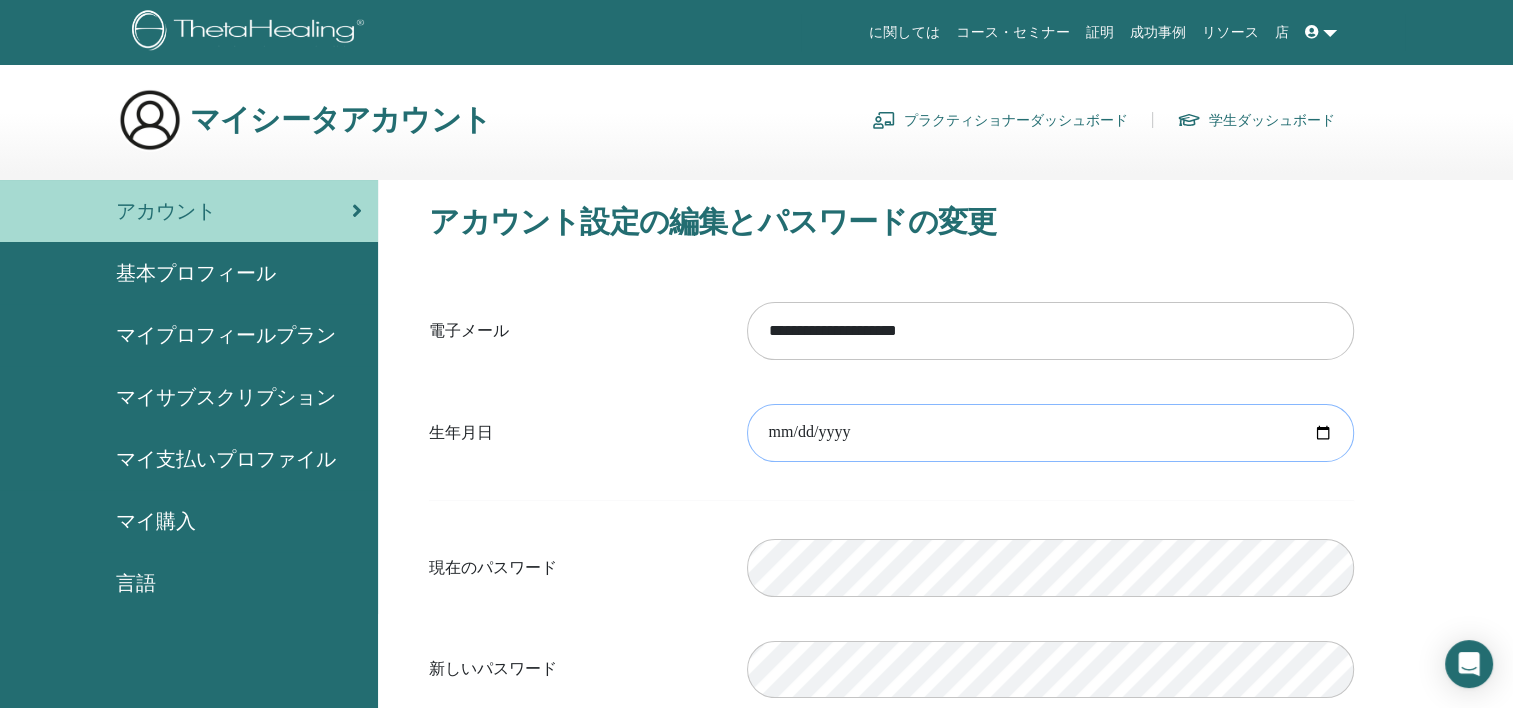 type on "**********" 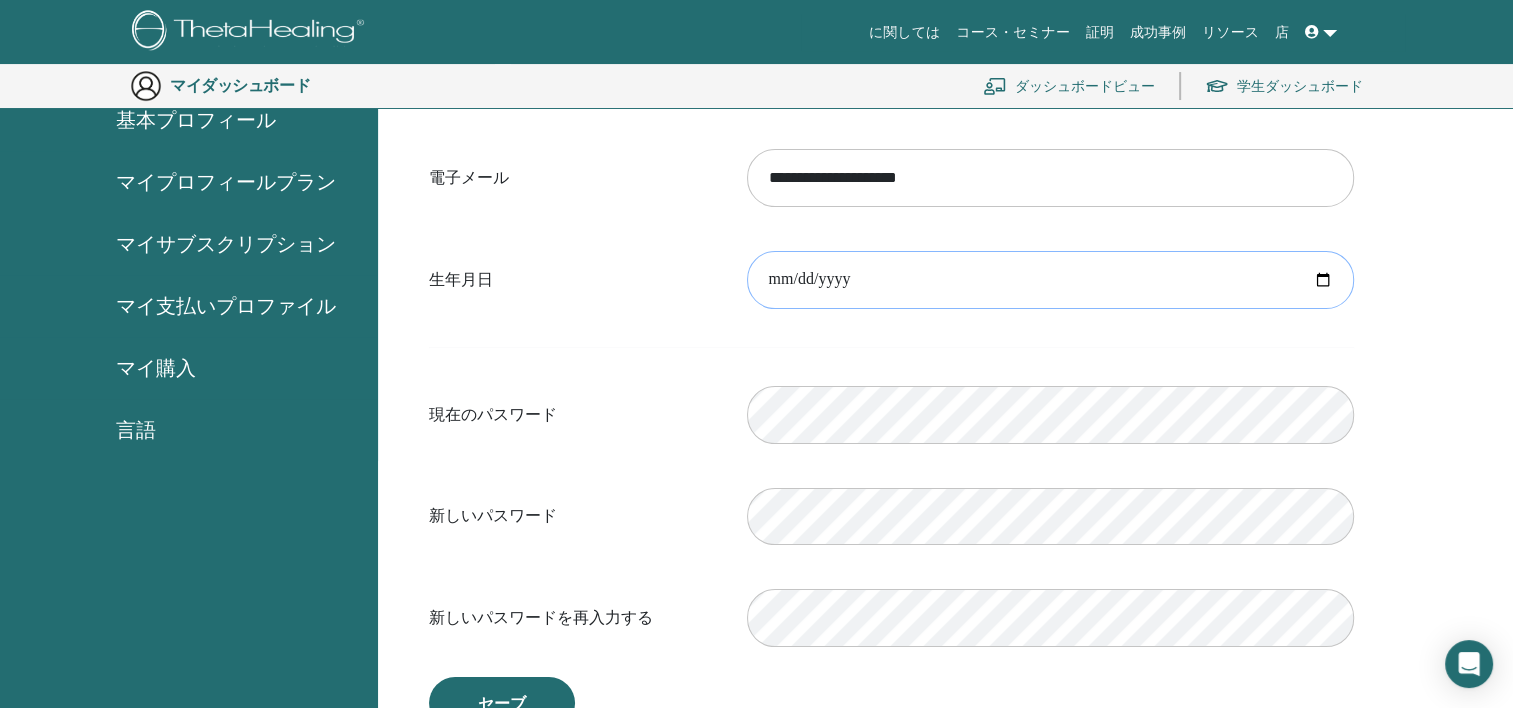 scroll, scrollTop: 144, scrollLeft: 0, axis: vertical 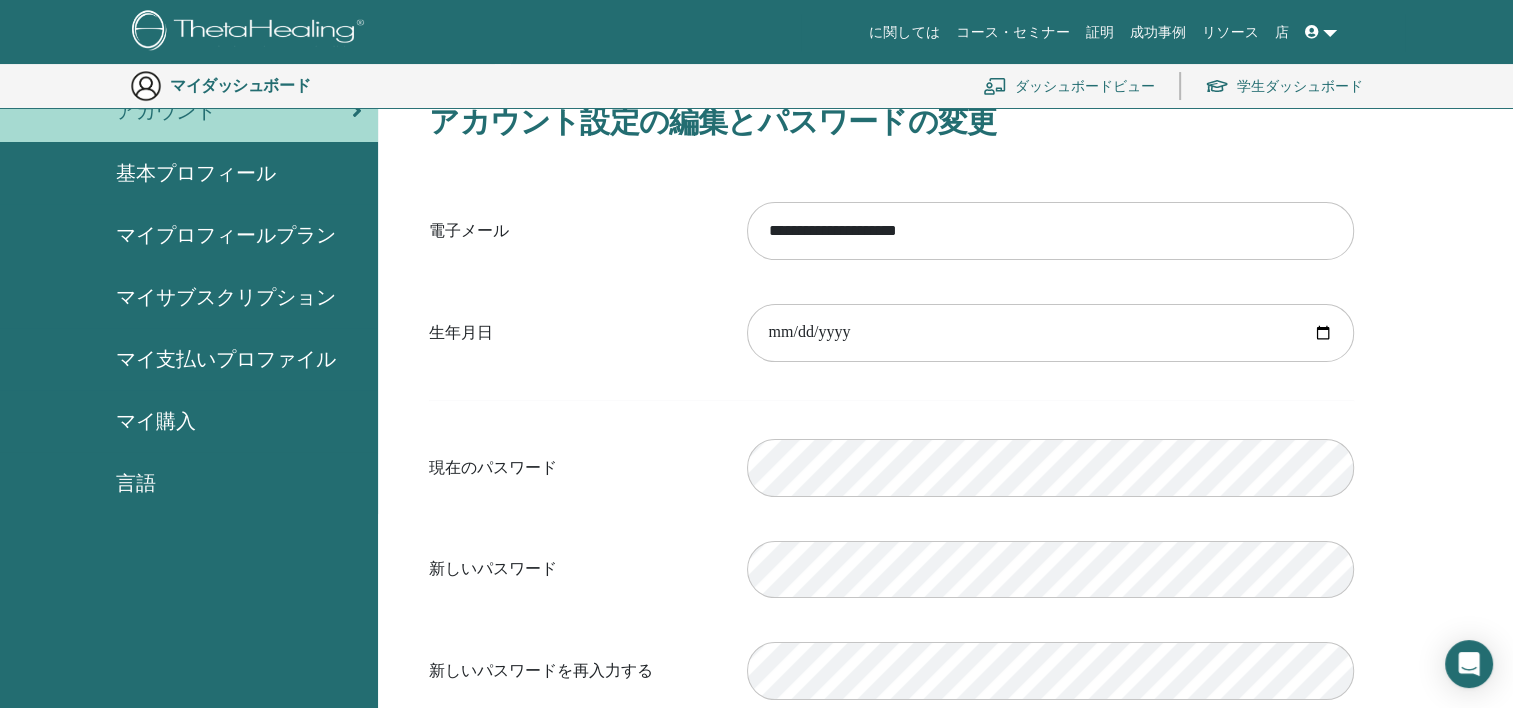 click on "基本プロフィール" at bounding box center (196, 173) 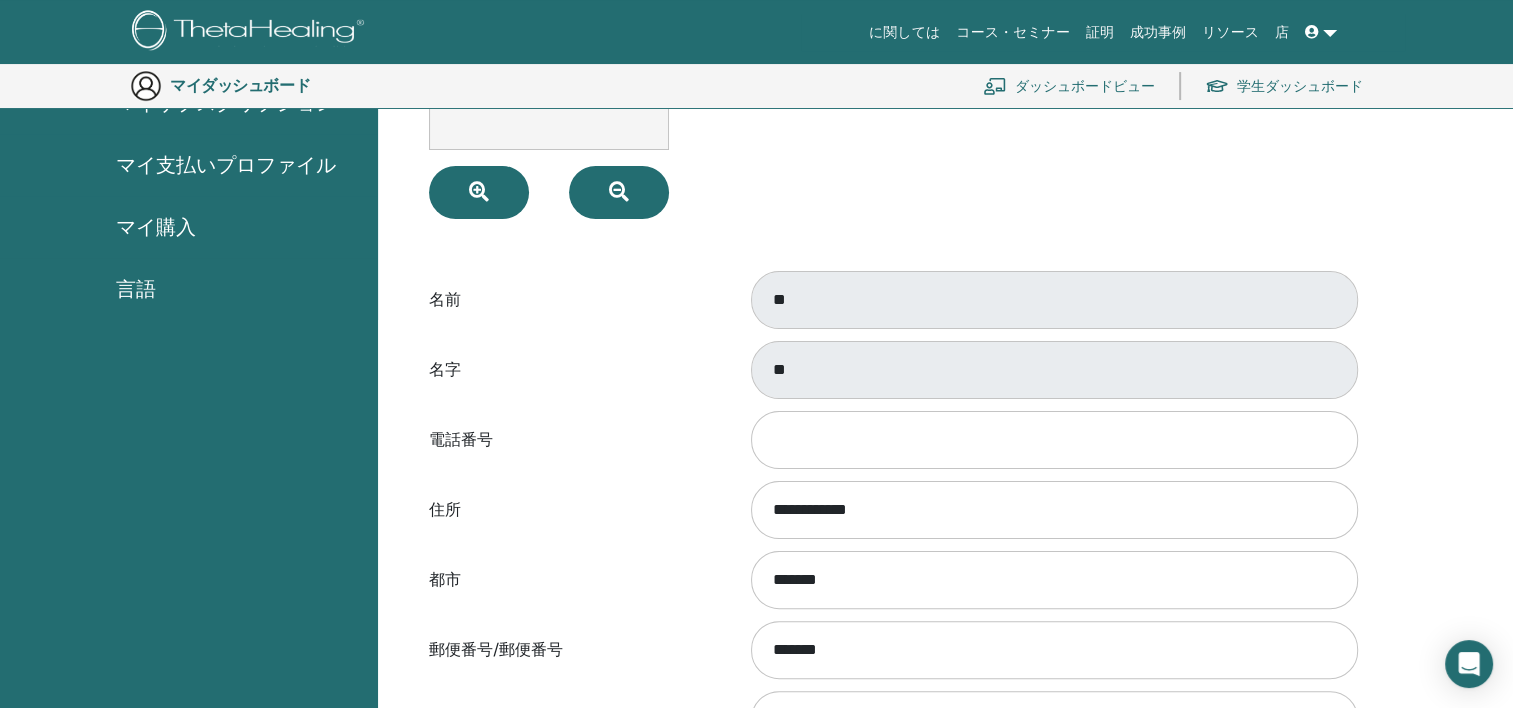 scroll, scrollTop: 344, scrollLeft: 0, axis: vertical 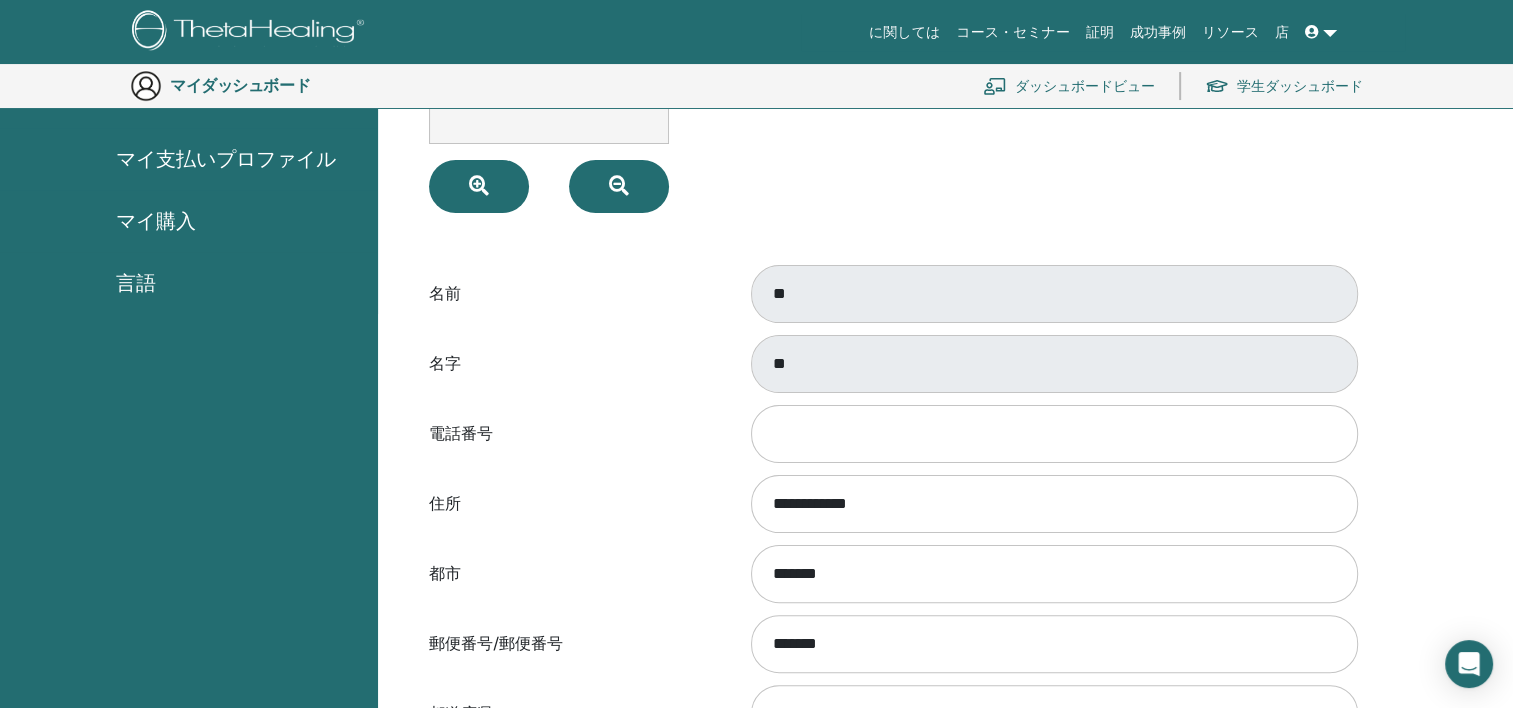 click at bounding box center (652, 58) 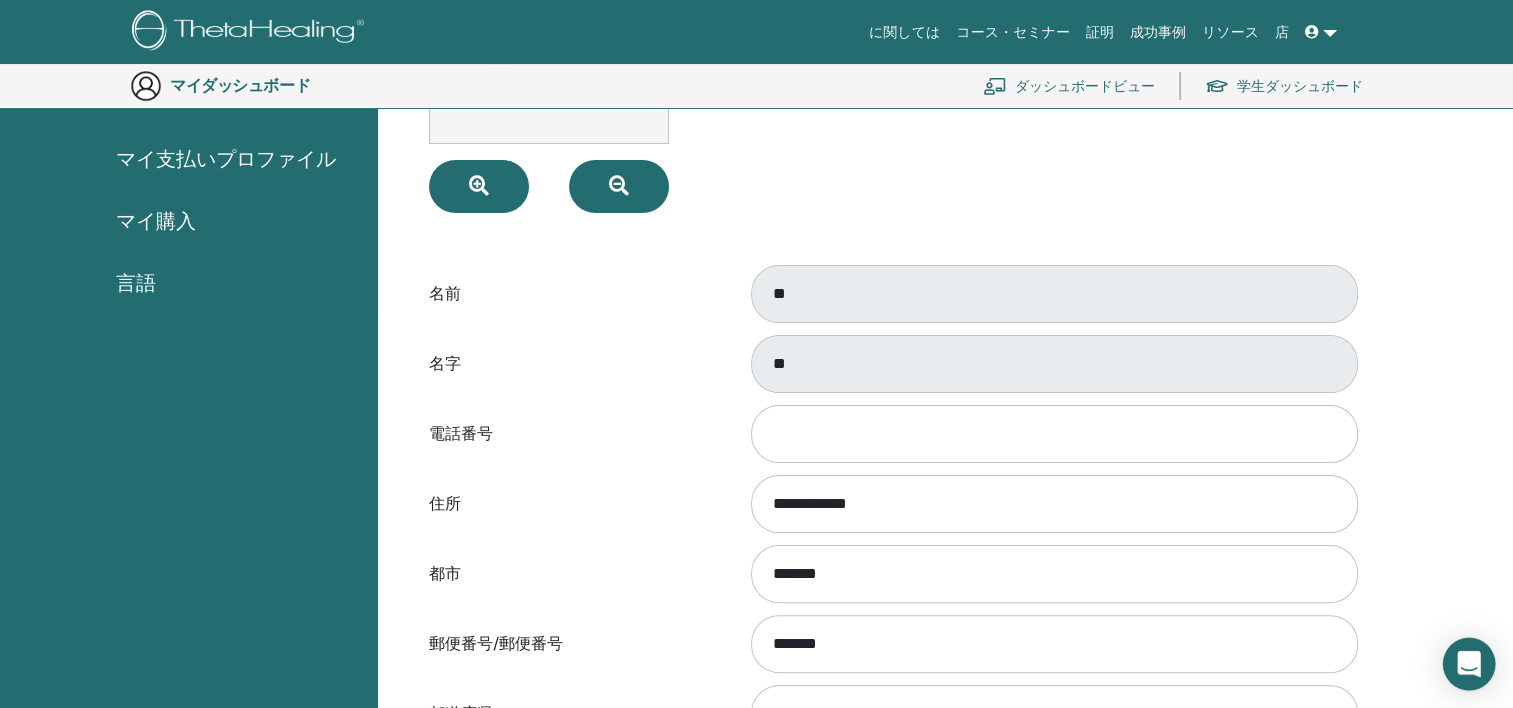 click 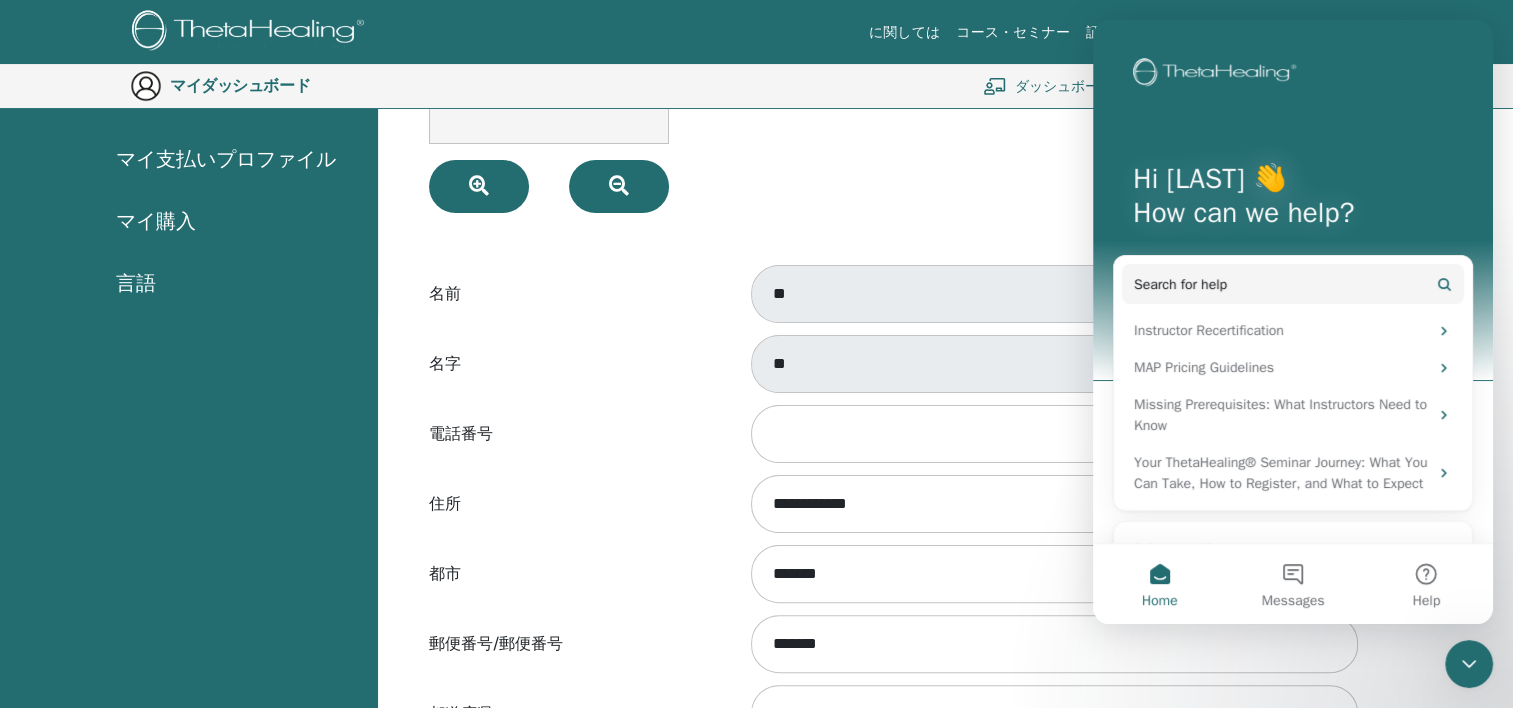 scroll, scrollTop: 0, scrollLeft: 0, axis: both 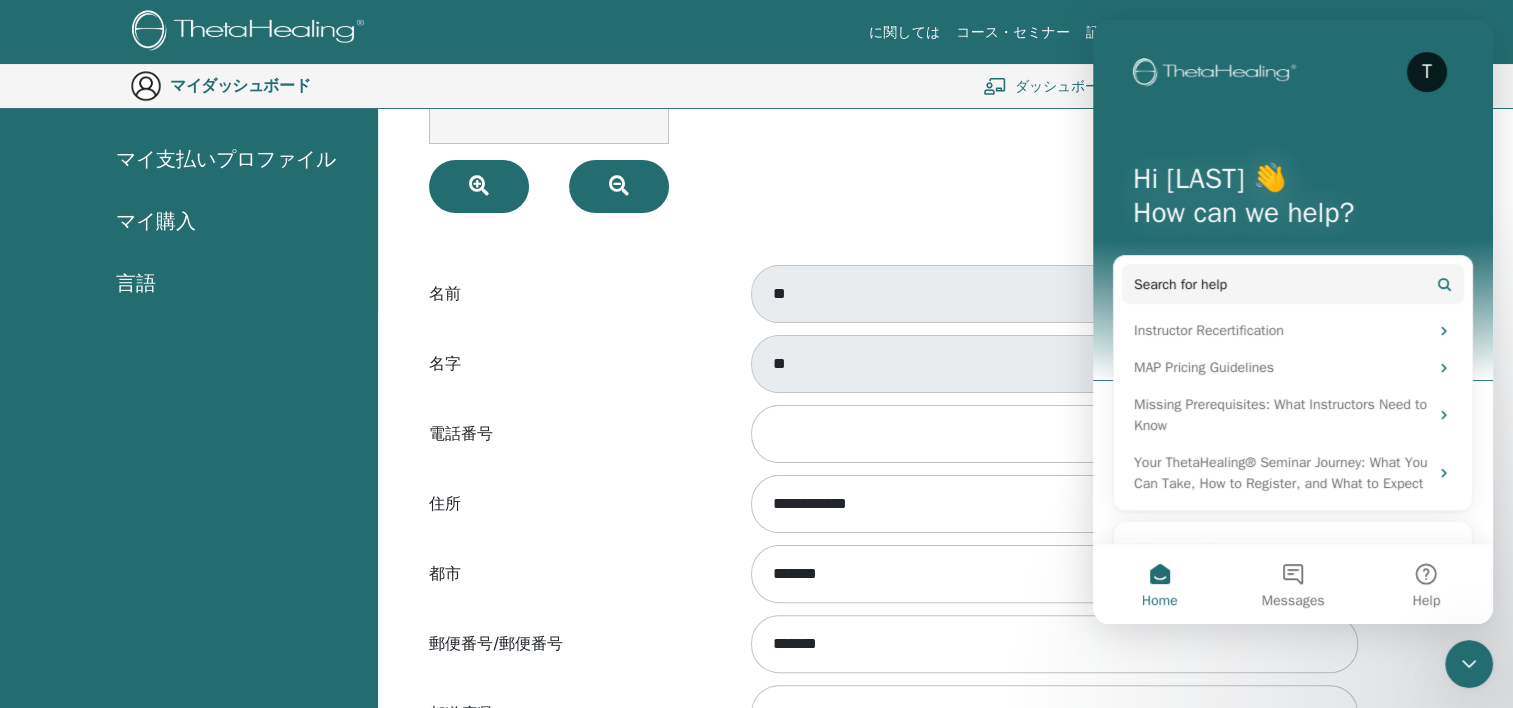 click on "画像を選択" at bounding box center (1130, 58) 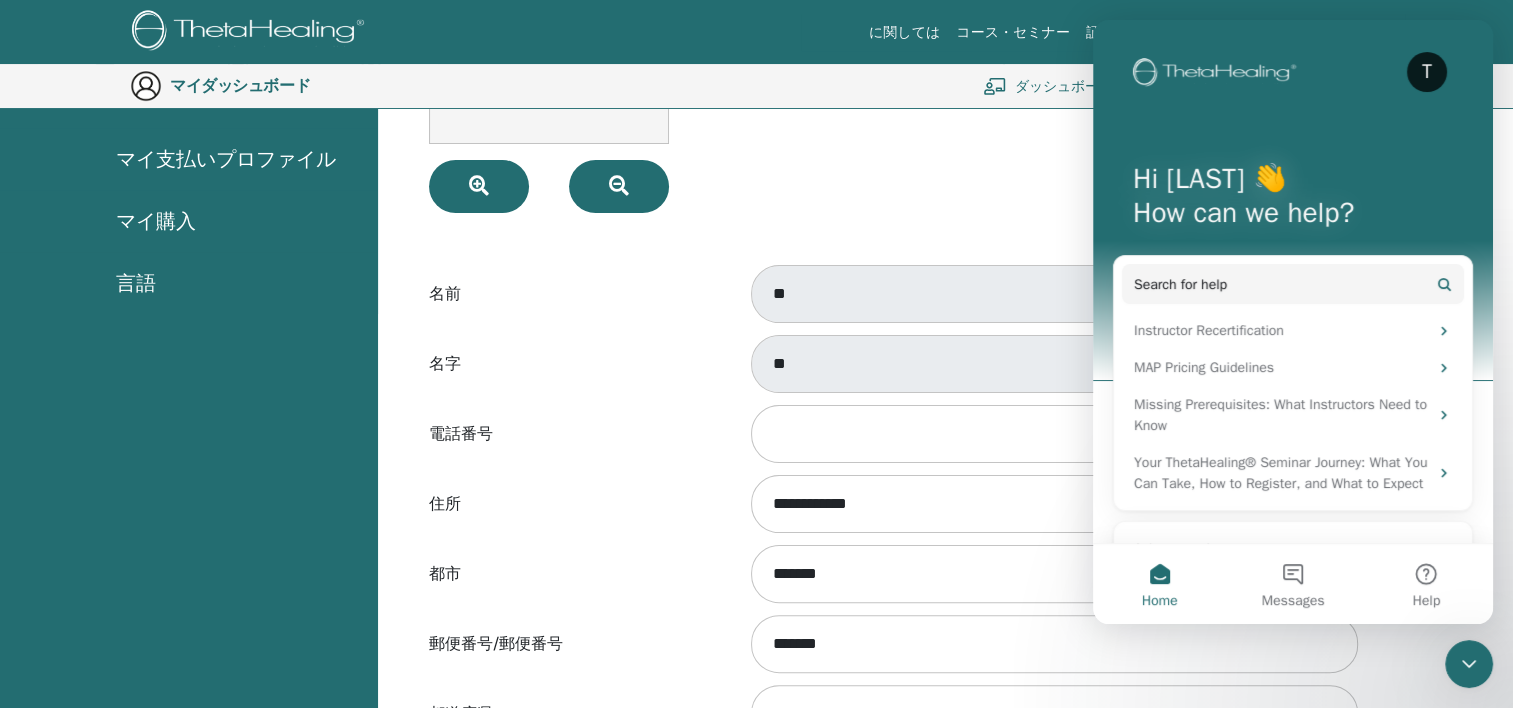 click 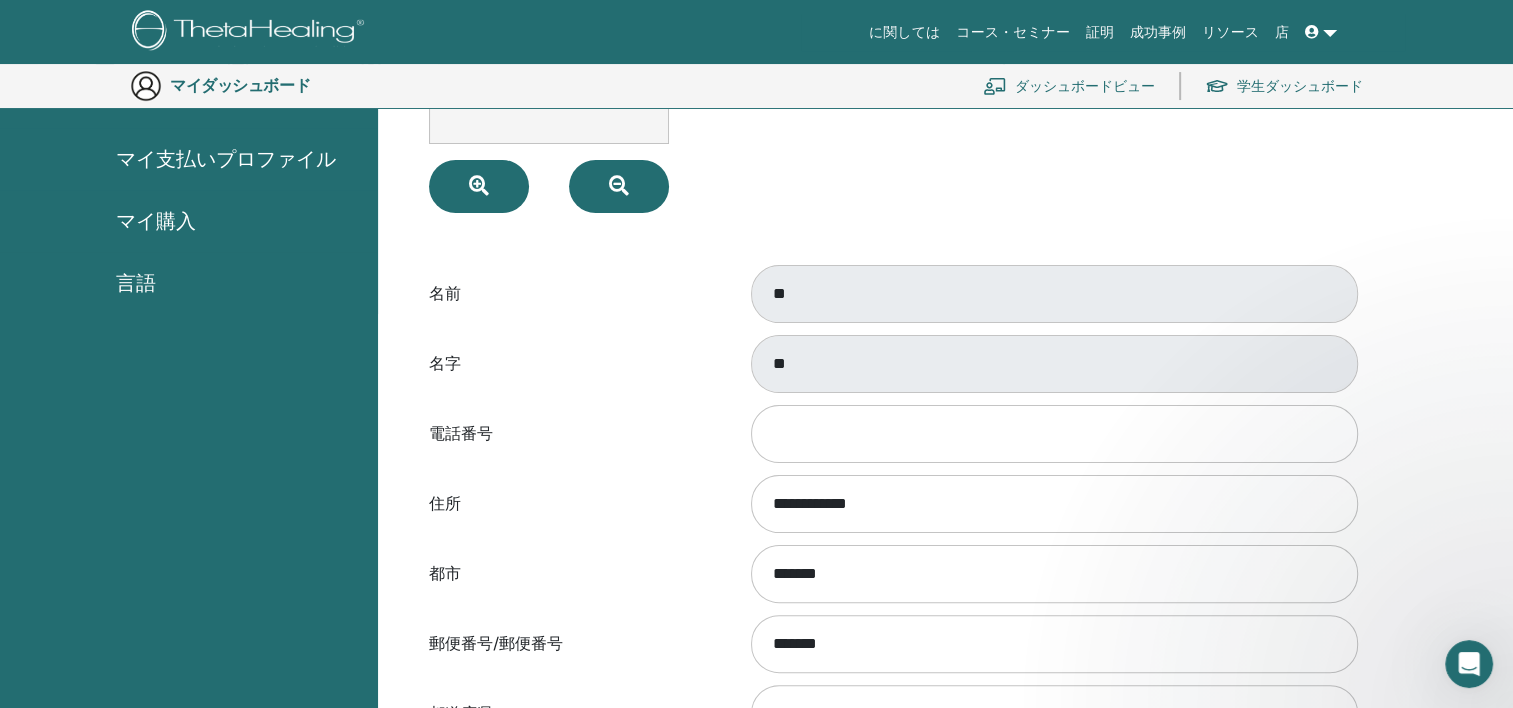 scroll, scrollTop: 0, scrollLeft: 0, axis: both 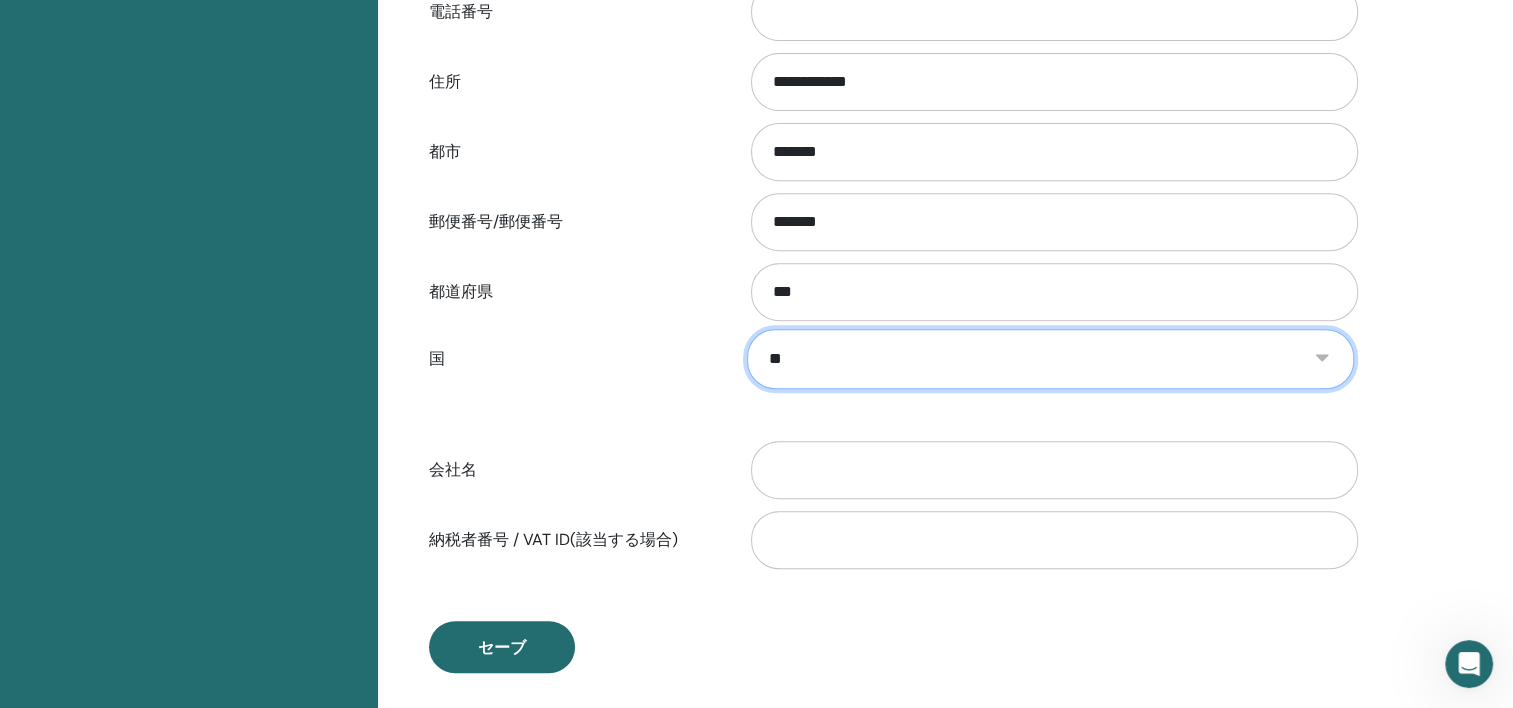 click on "*******
***
****
*******
****
***
******
***
*****
**
****
******
********
****
****
**
***
*****
******
*****
*****
****
****
******
*****
*****
****
***" at bounding box center [1050, 359] 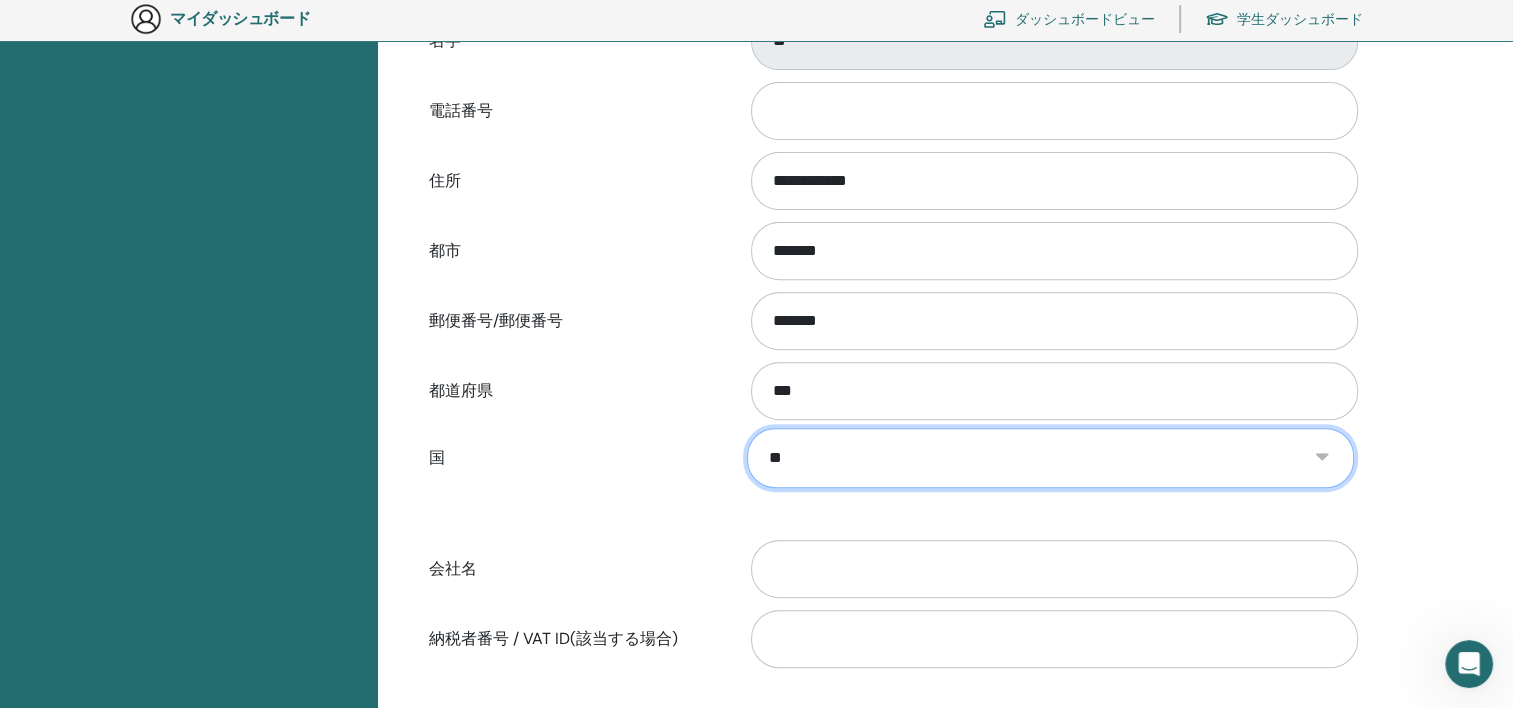 scroll, scrollTop: 666, scrollLeft: 0, axis: vertical 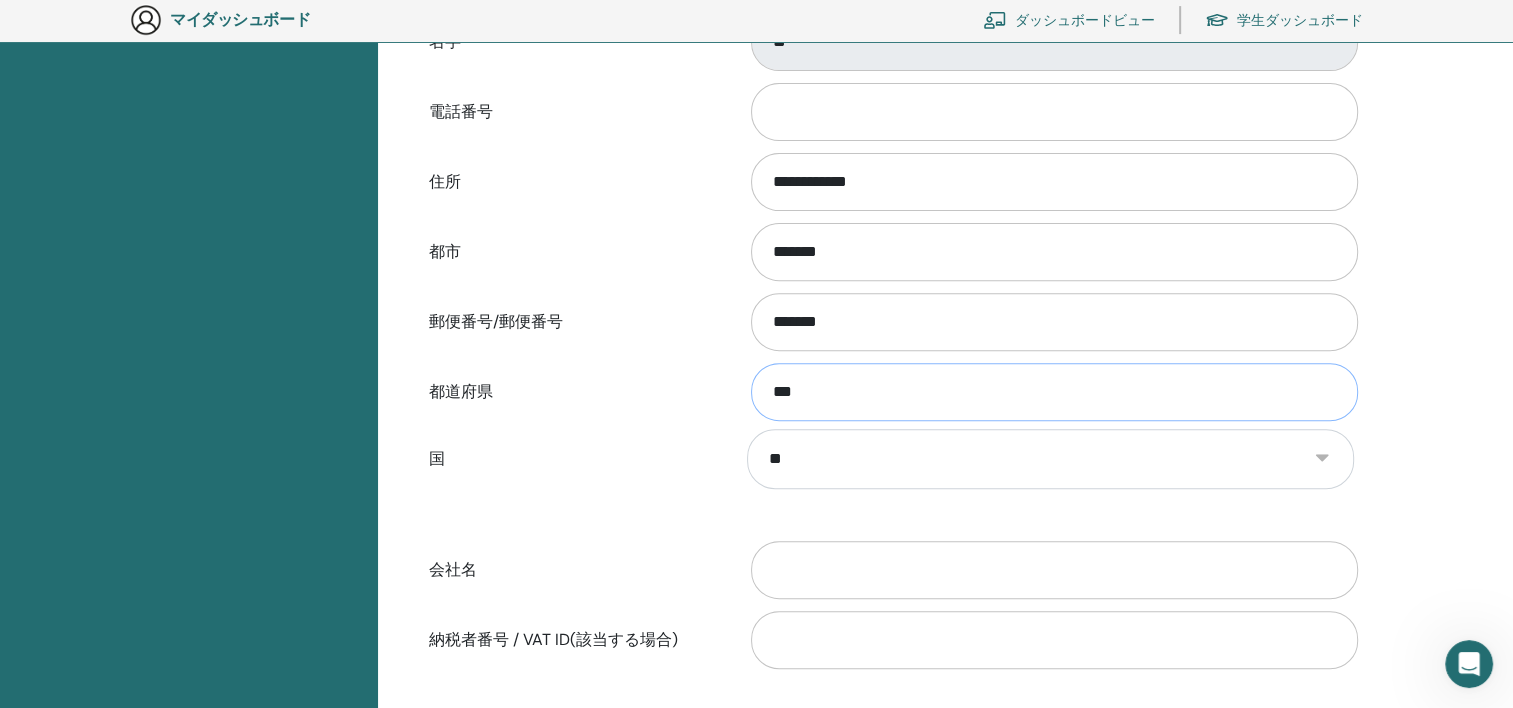 click on "***" at bounding box center [1054, 392] 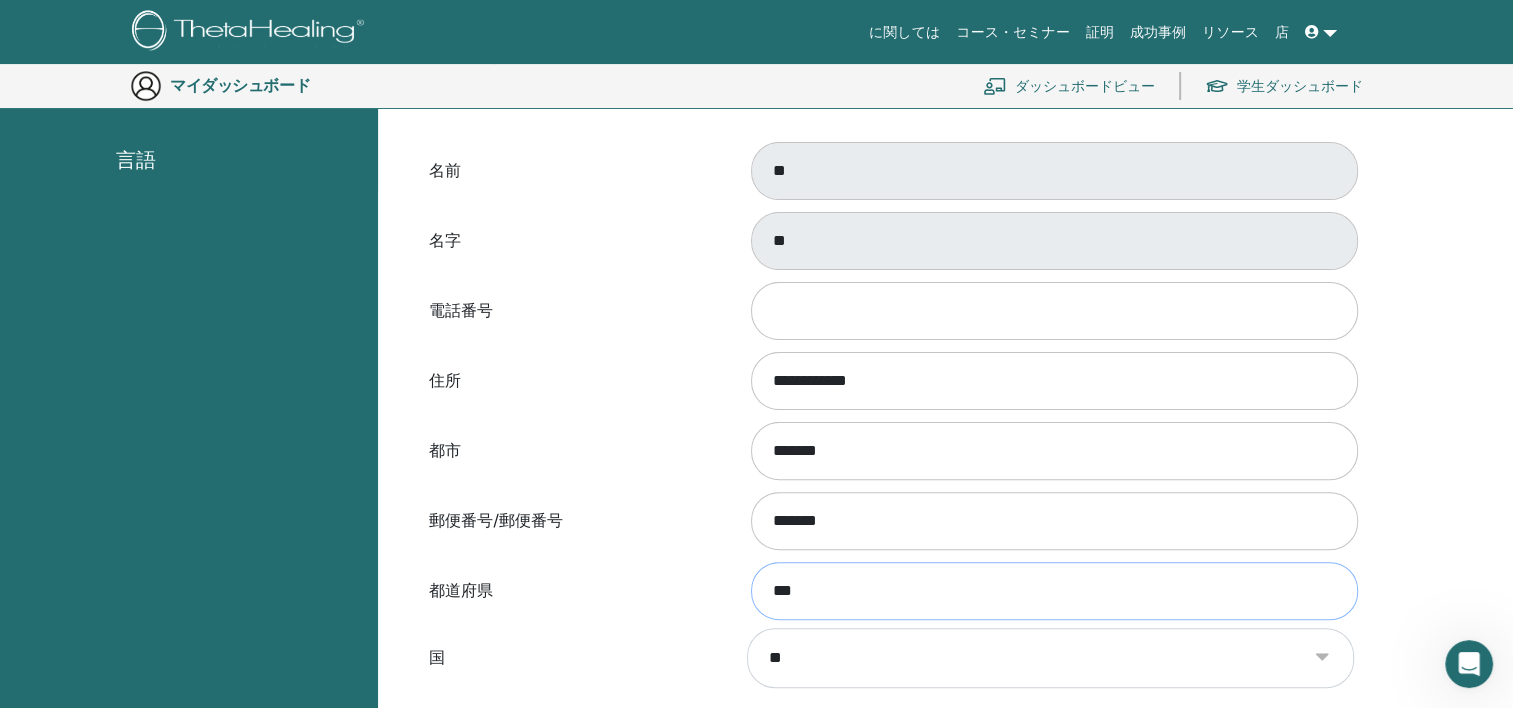 scroll, scrollTop: 366, scrollLeft: 0, axis: vertical 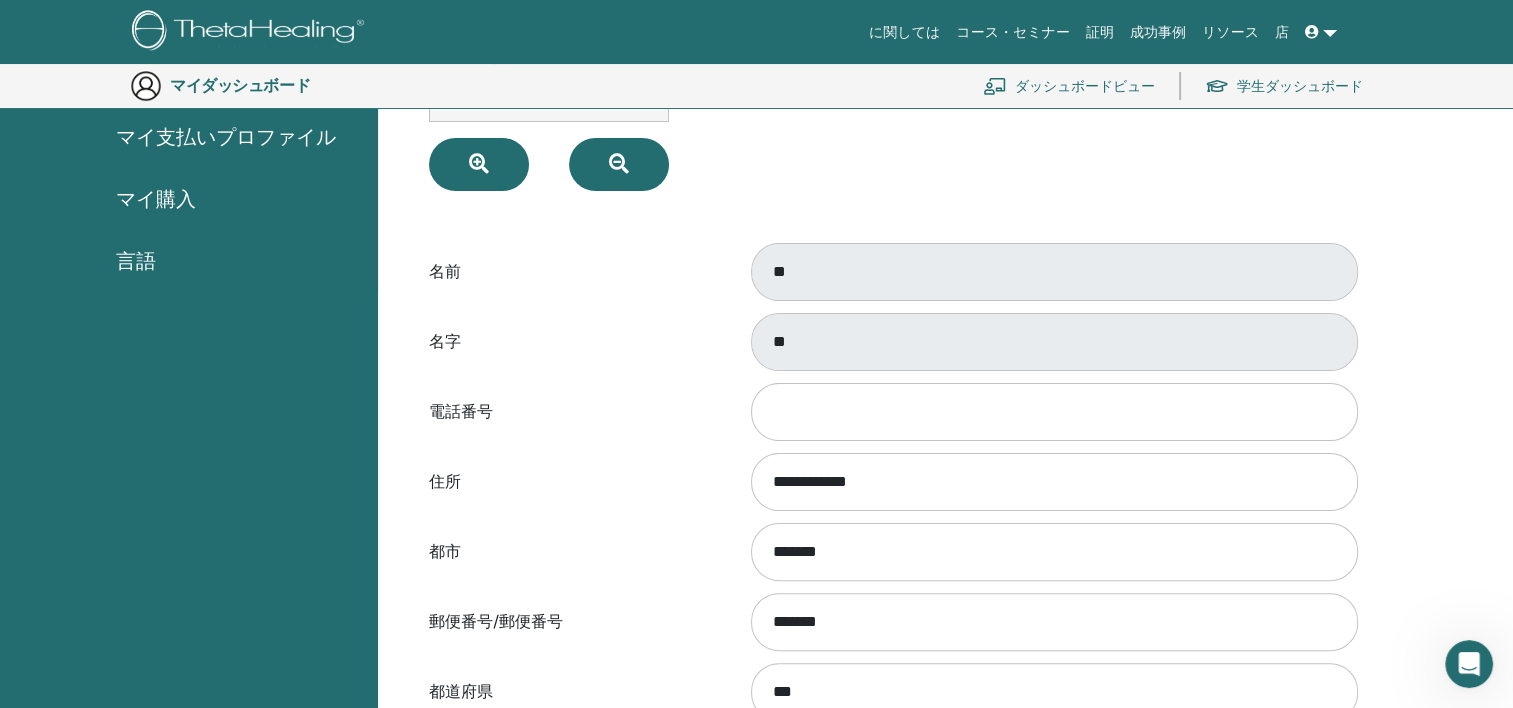 click on "名前" at bounding box center [573, 272] 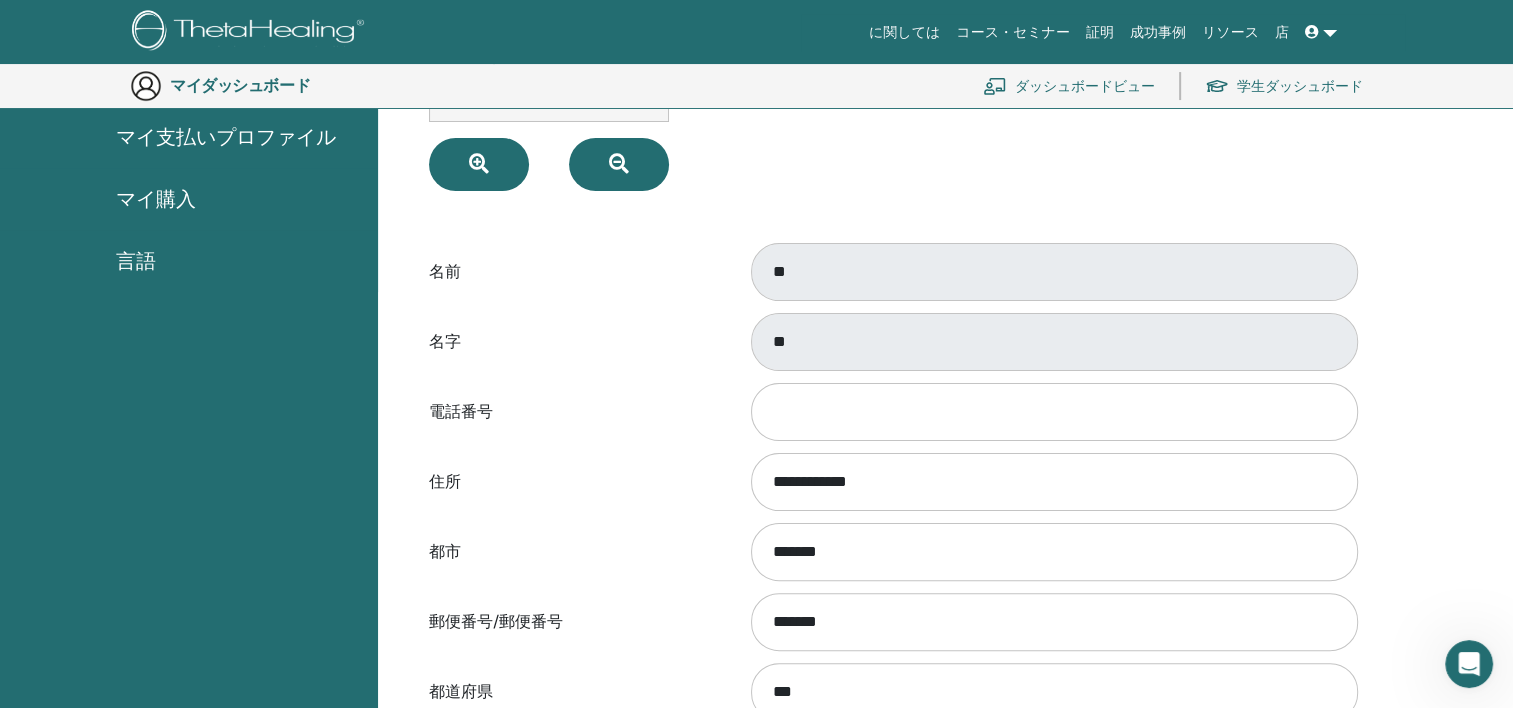 click at bounding box center (1321, 32) 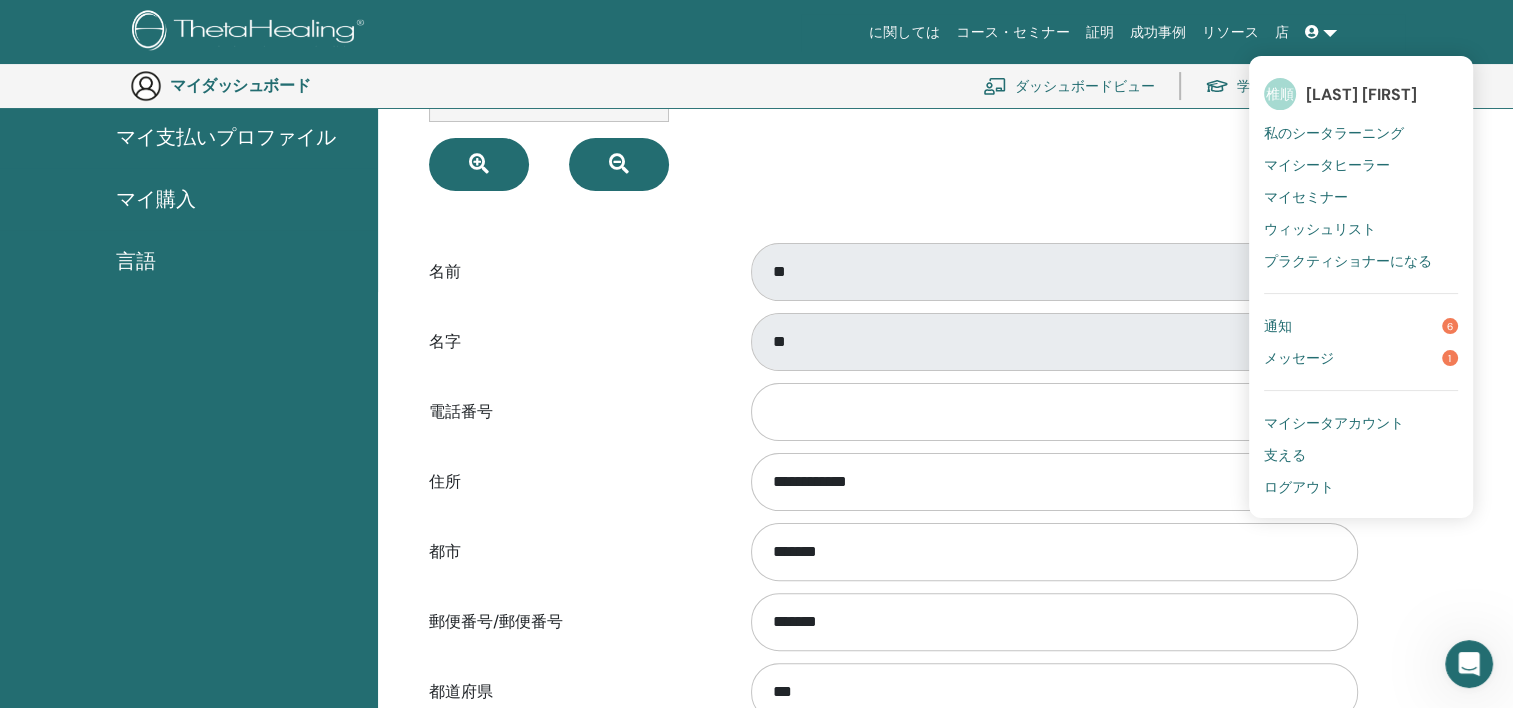 click on "画像を選択" at bounding box center (1130, 36) 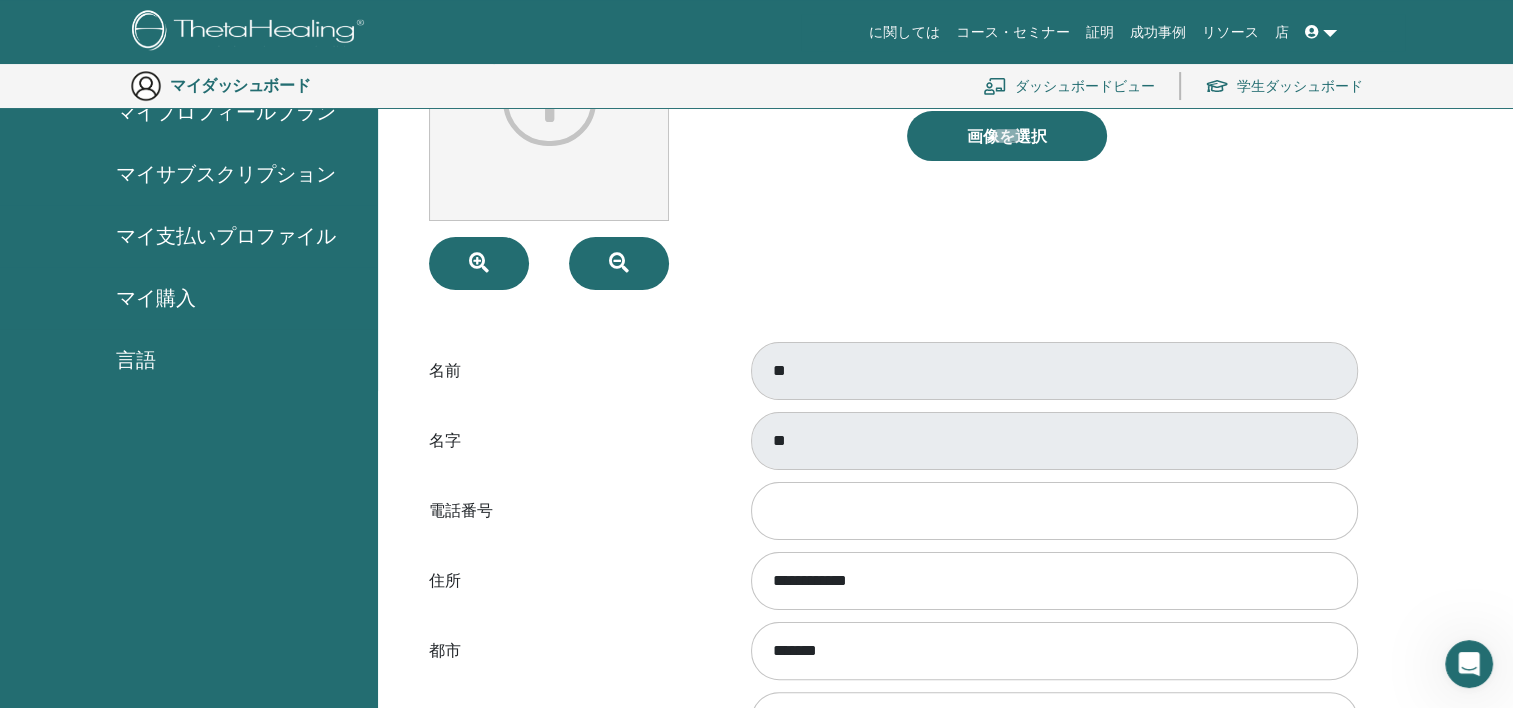 scroll, scrollTop: 266, scrollLeft: 0, axis: vertical 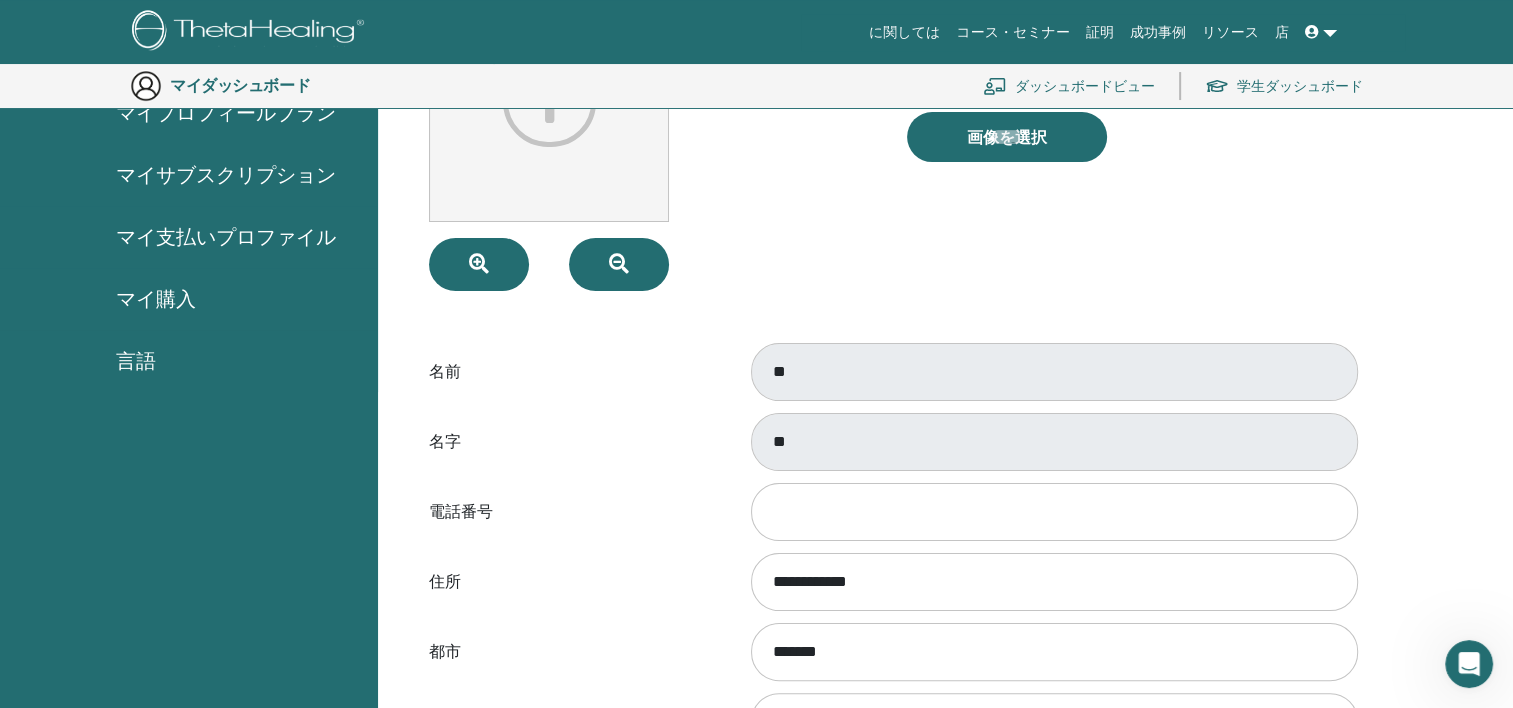 drag, startPoint x: 794, startPoint y: 370, endPoint x: 1133, endPoint y: 249, distance: 359.9472 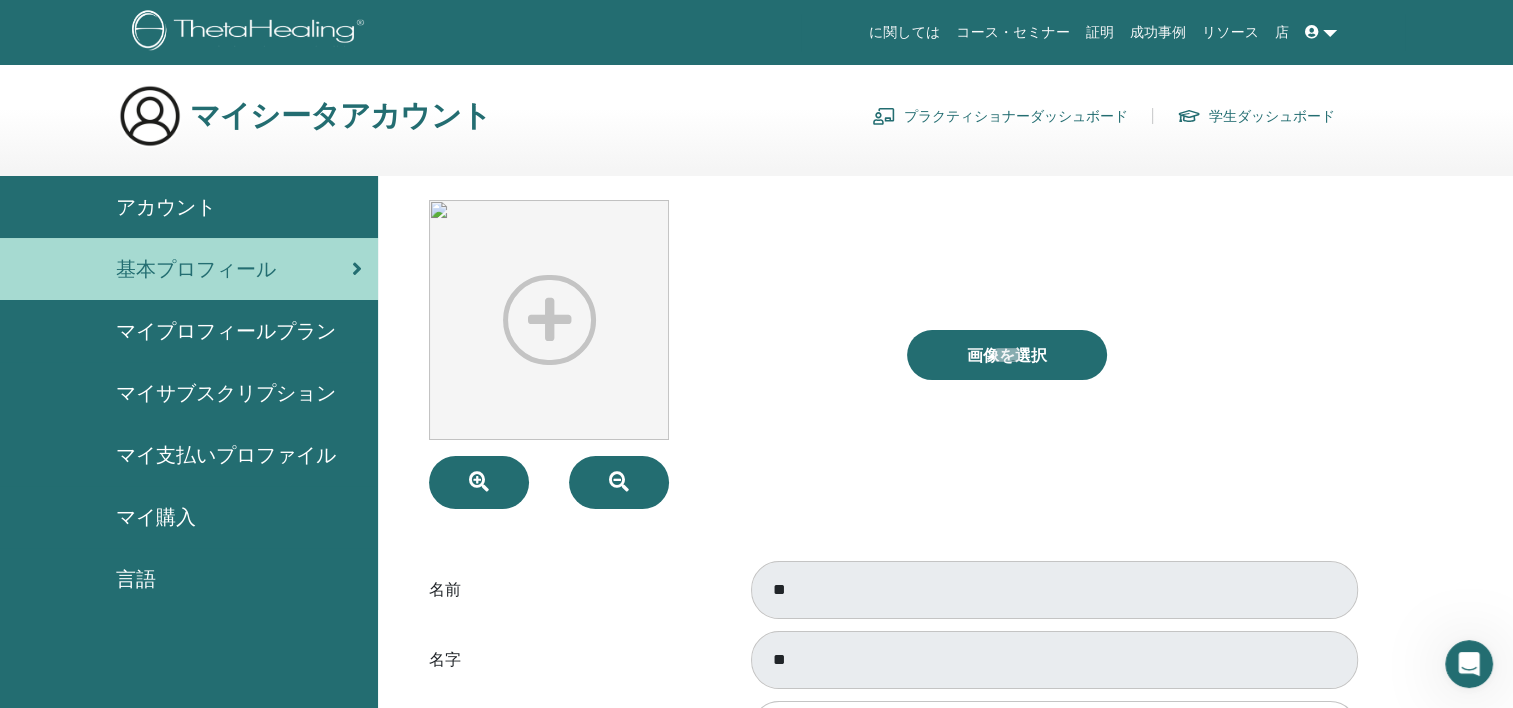 scroll, scrollTop: 0, scrollLeft: 0, axis: both 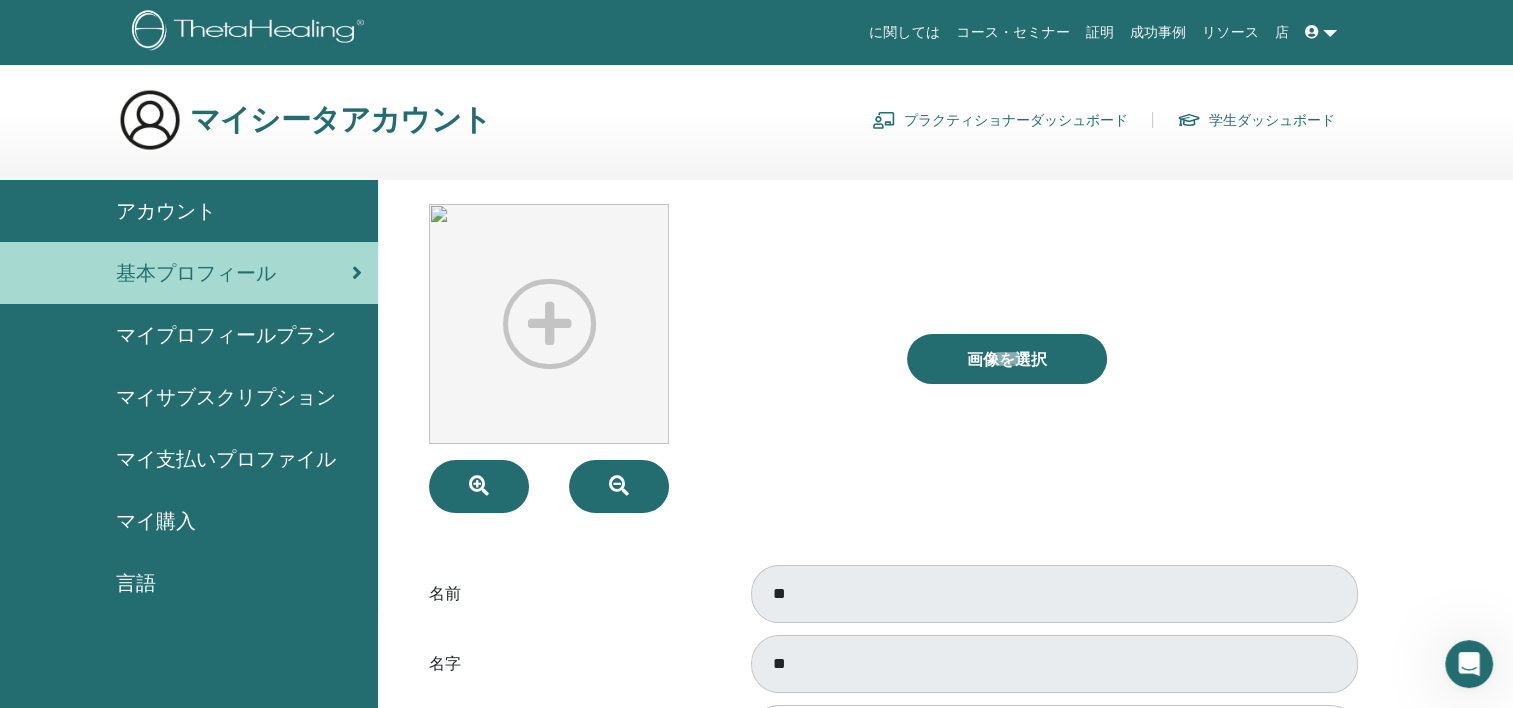 click on "マイプロフィールプラン" at bounding box center [226, 335] 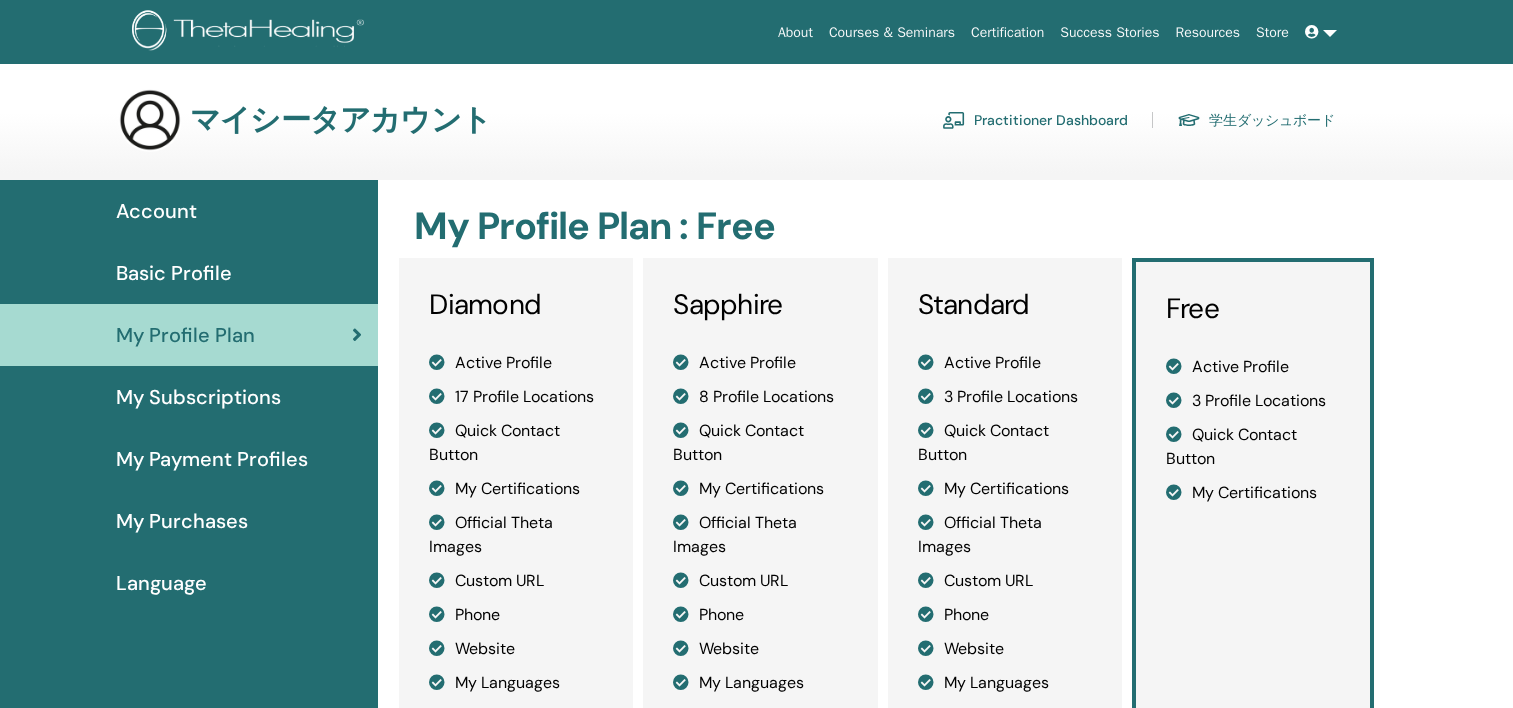 scroll, scrollTop: 0, scrollLeft: 0, axis: both 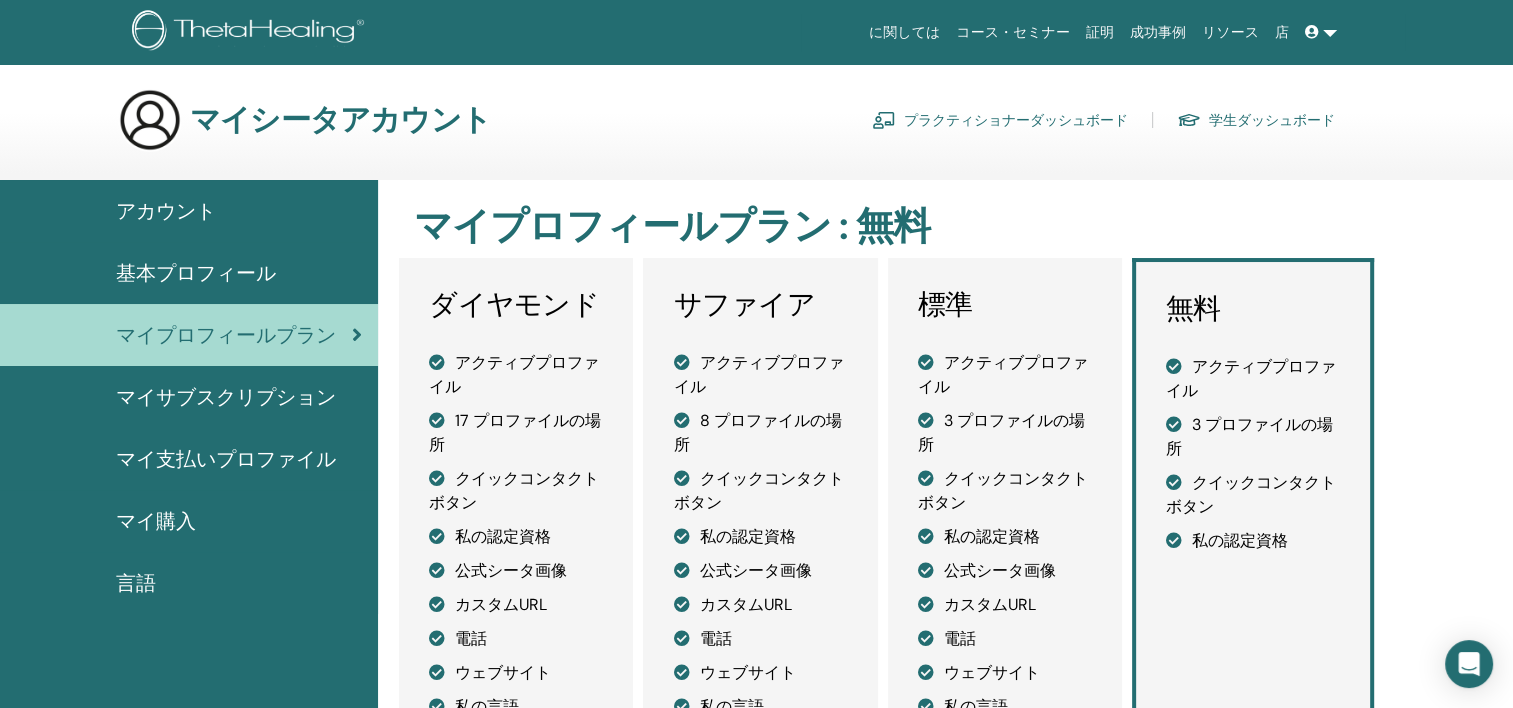 click on "マイサブスクリプション" at bounding box center [226, 397] 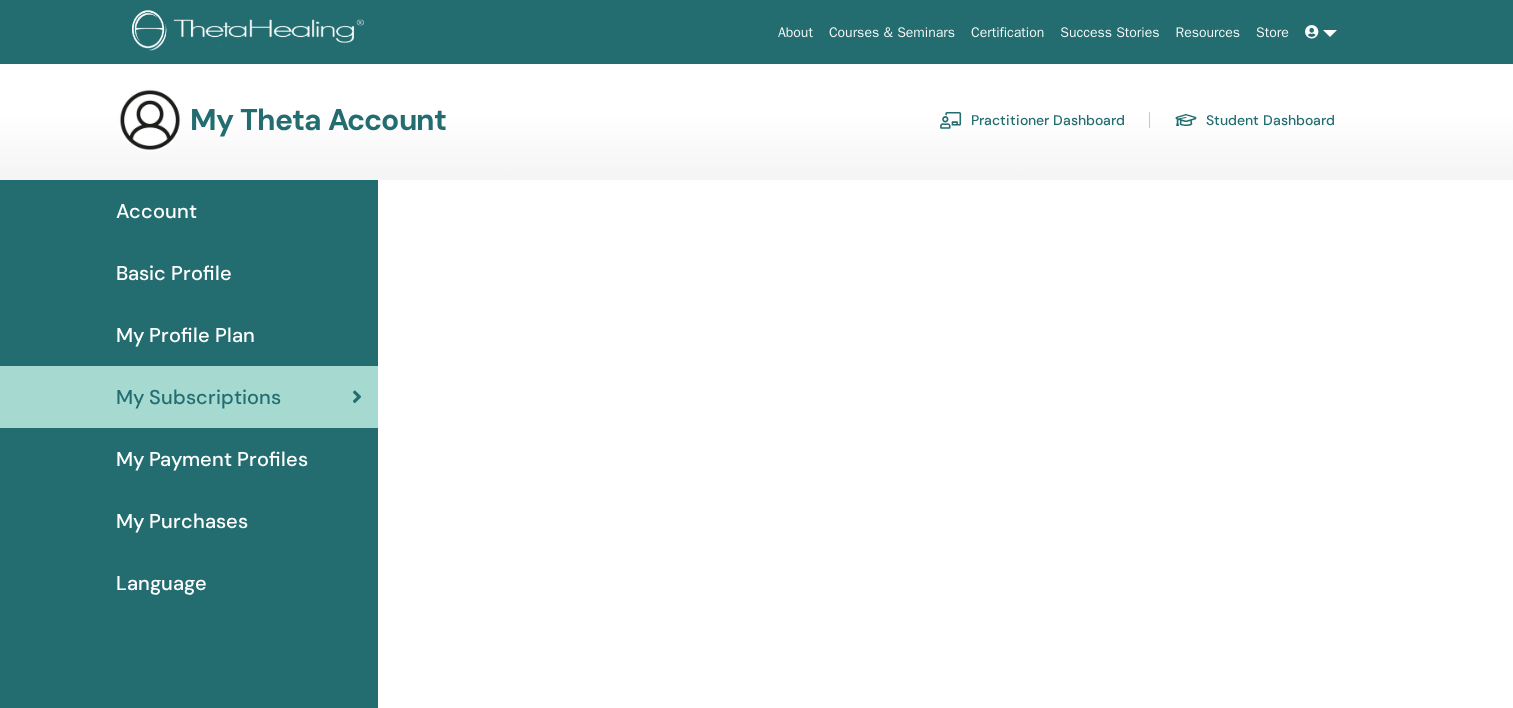 scroll, scrollTop: 0, scrollLeft: 0, axis: both 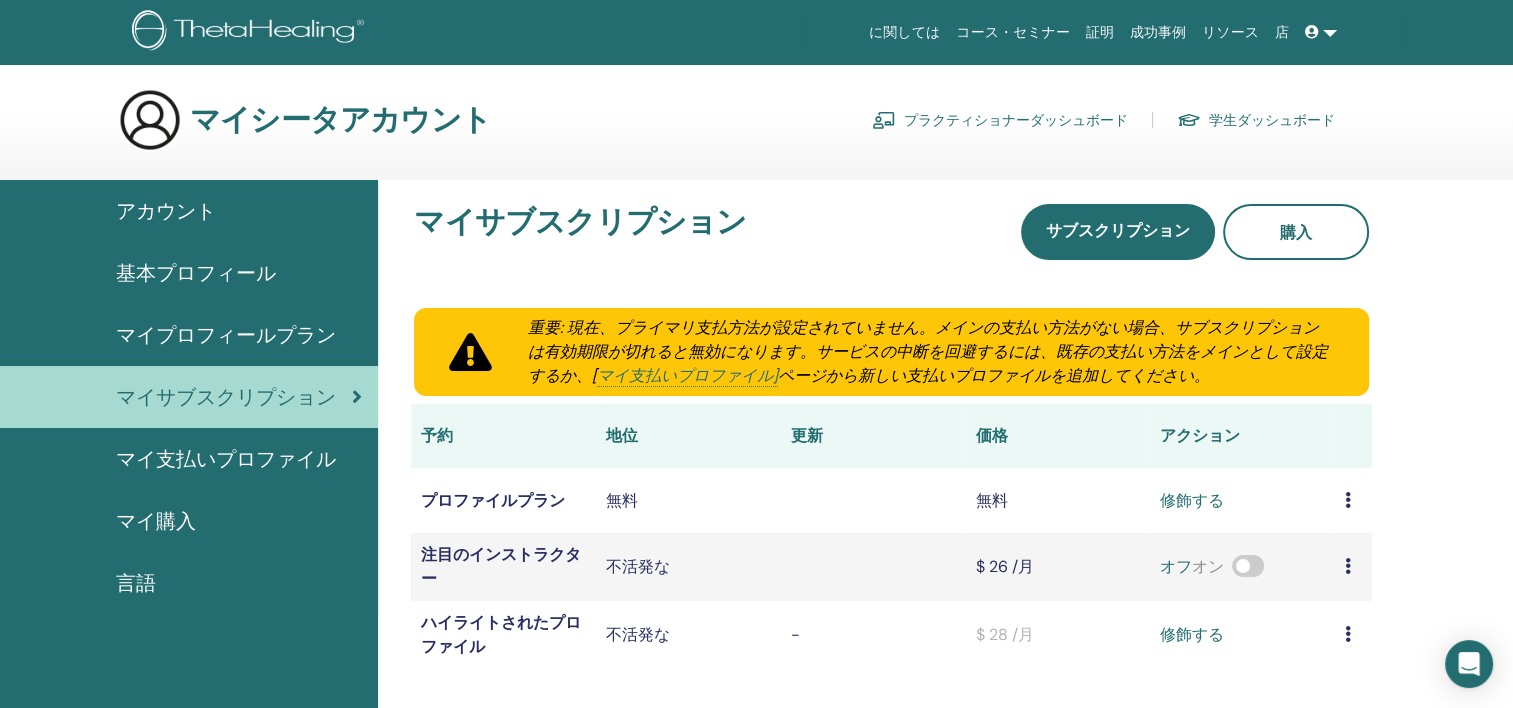click on "アカウント" at bounding box center [166, 211] 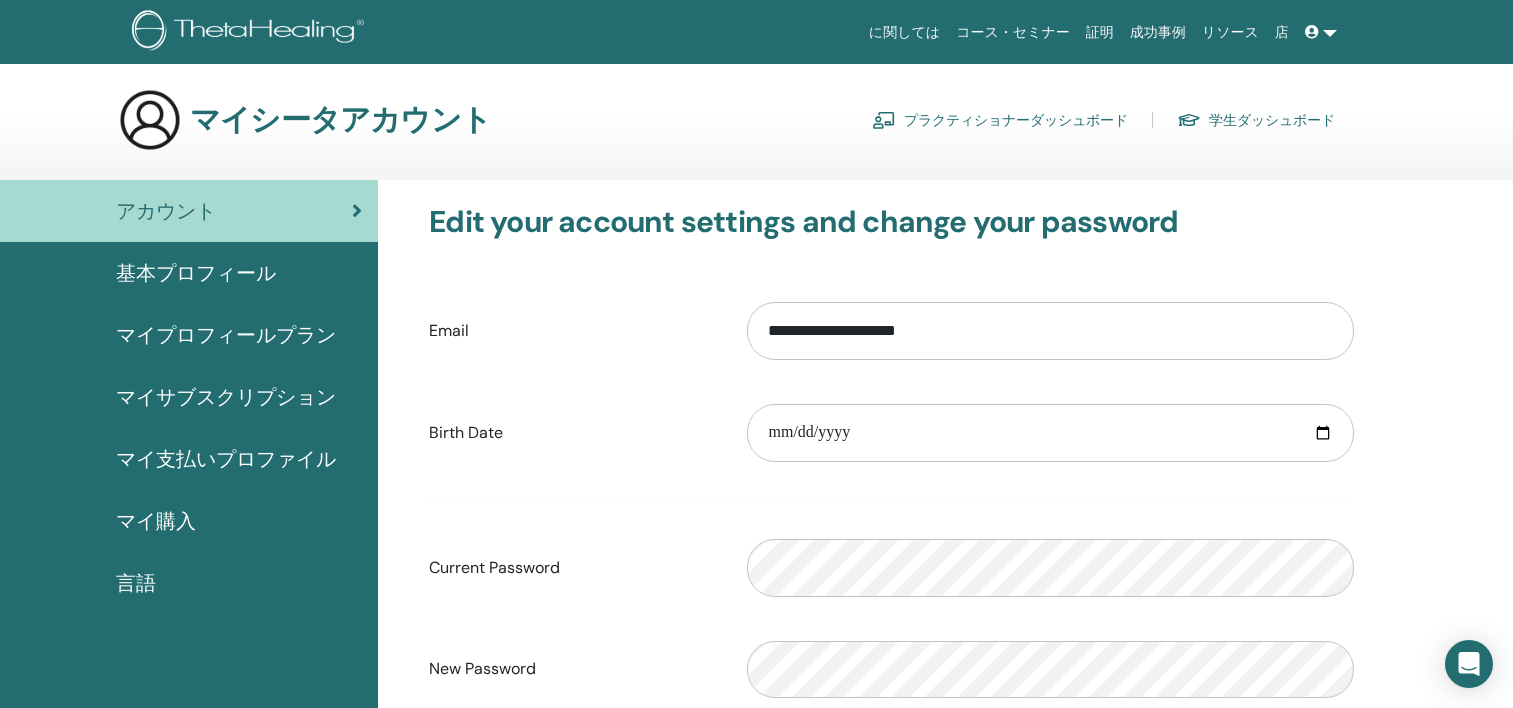scroll, scrollTop: 0, scrollLeft: 0, axis: both 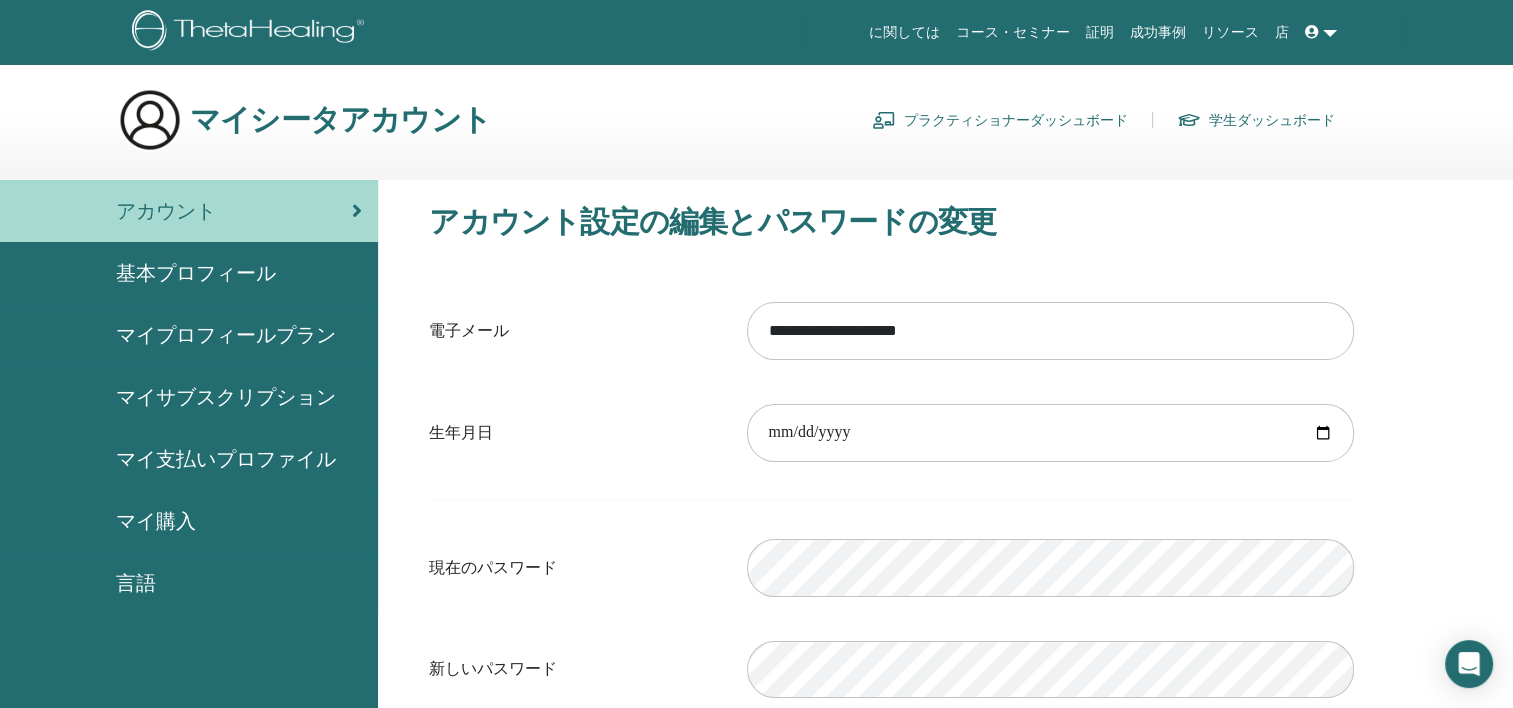 click on "基本プロフィール" at bounding box center [196, 273] 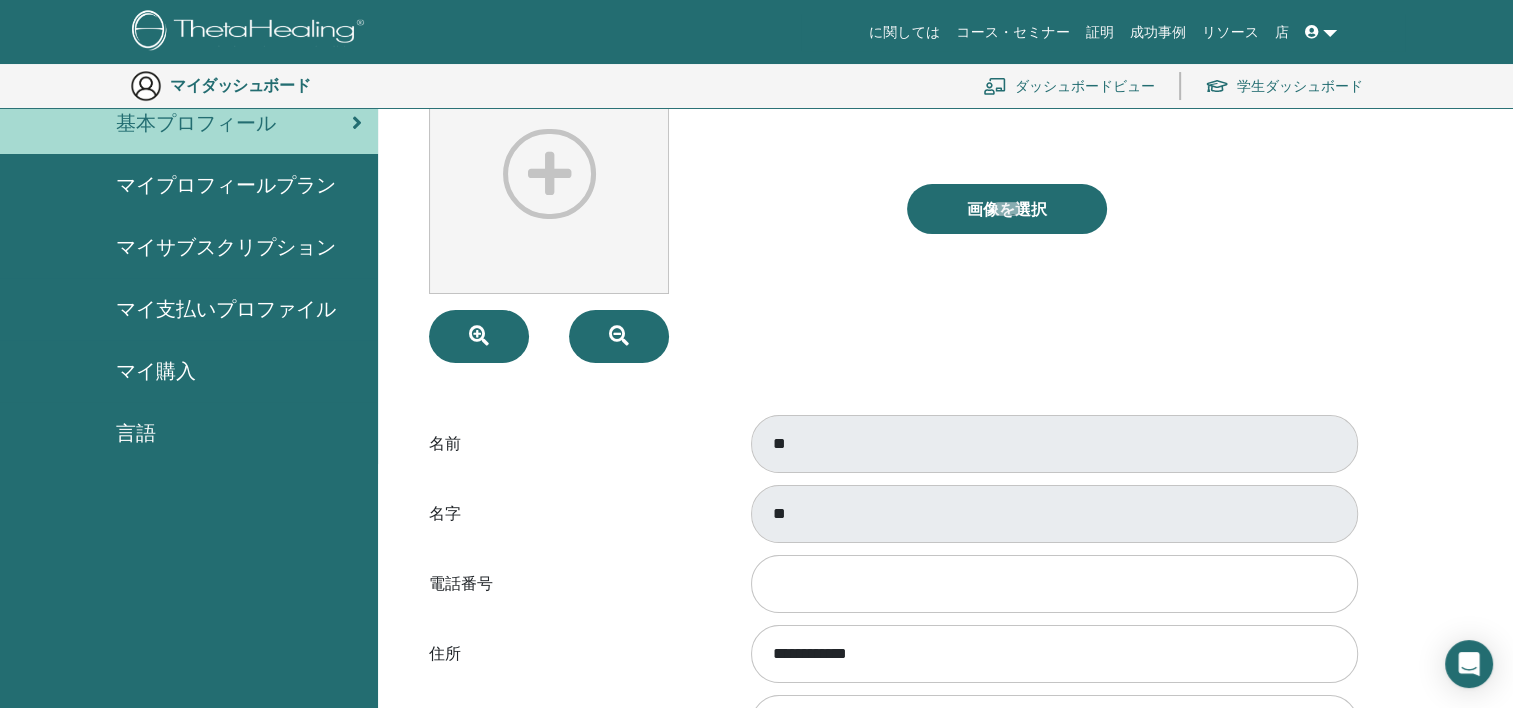 scroll, scrollTop: 344, scrollLeft: 0, axis: vertical 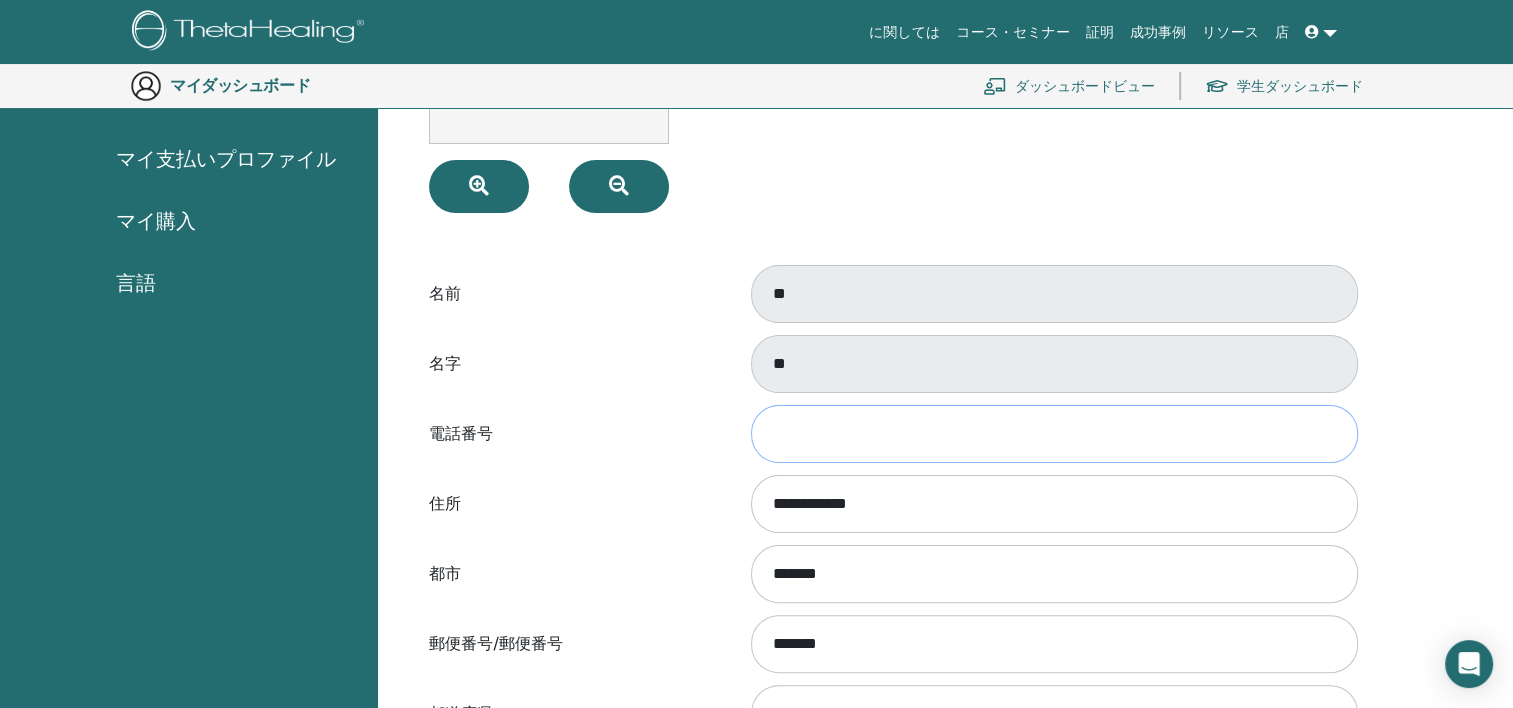 click on "電話番号" at bounding box center [1054, 434] 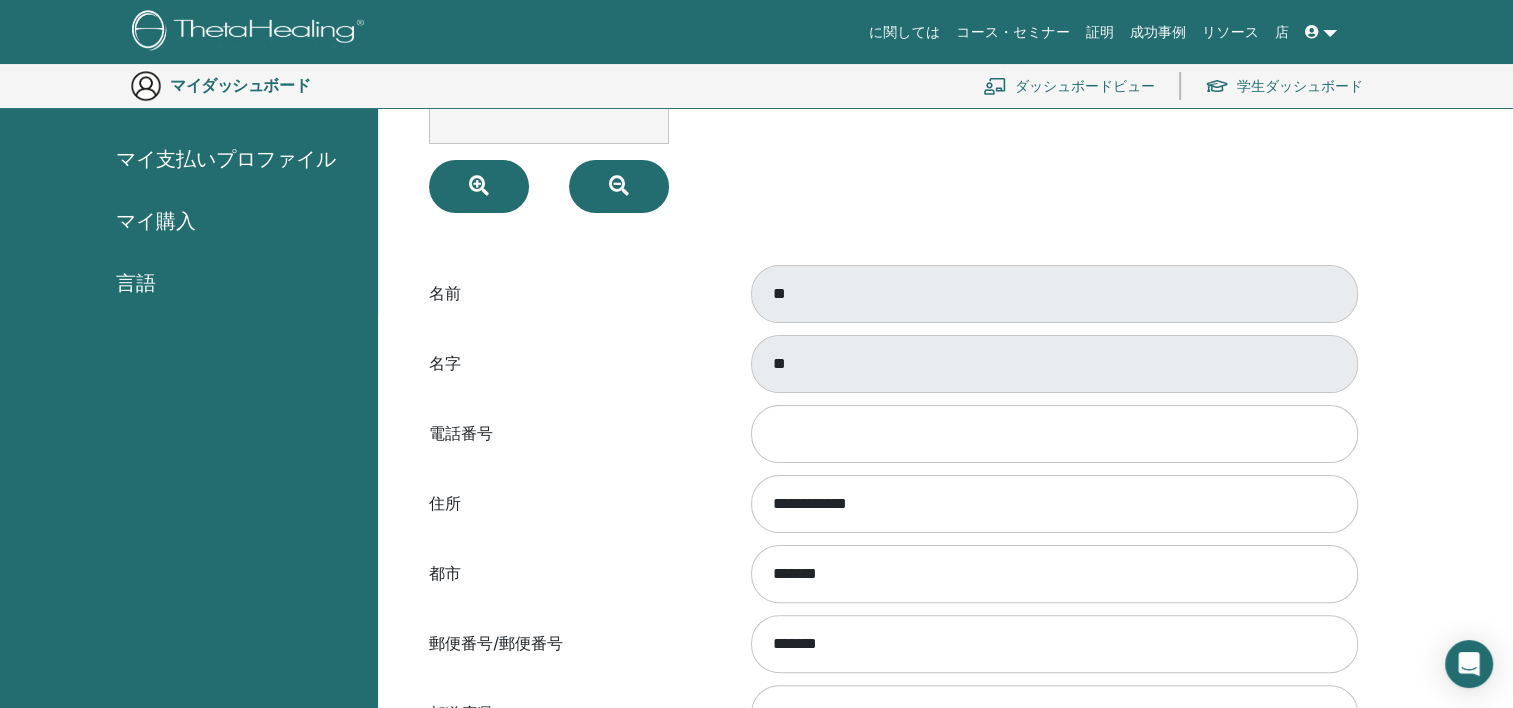 click on "電話番号" at bounding box center (573, 434) 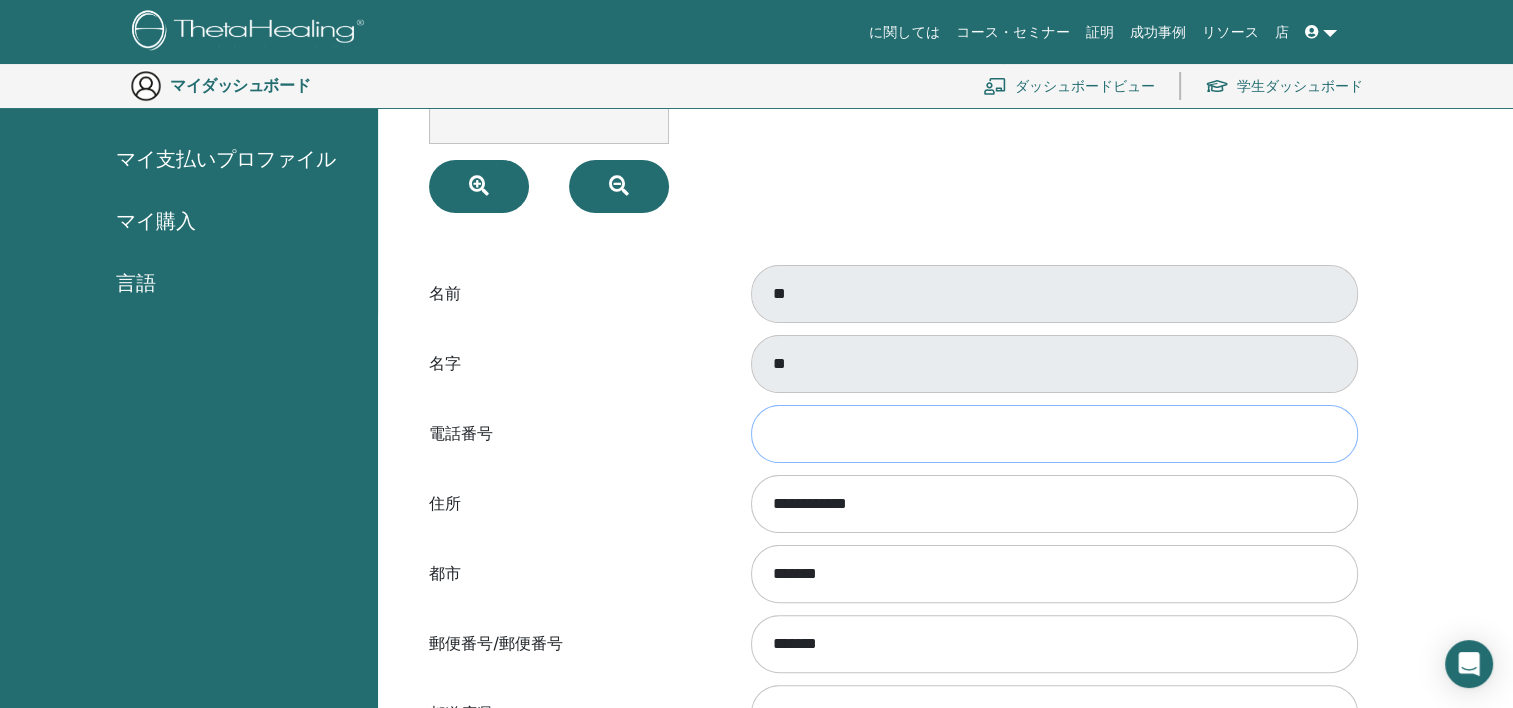 click on "電話番号" at bounding box center [1054, 434] 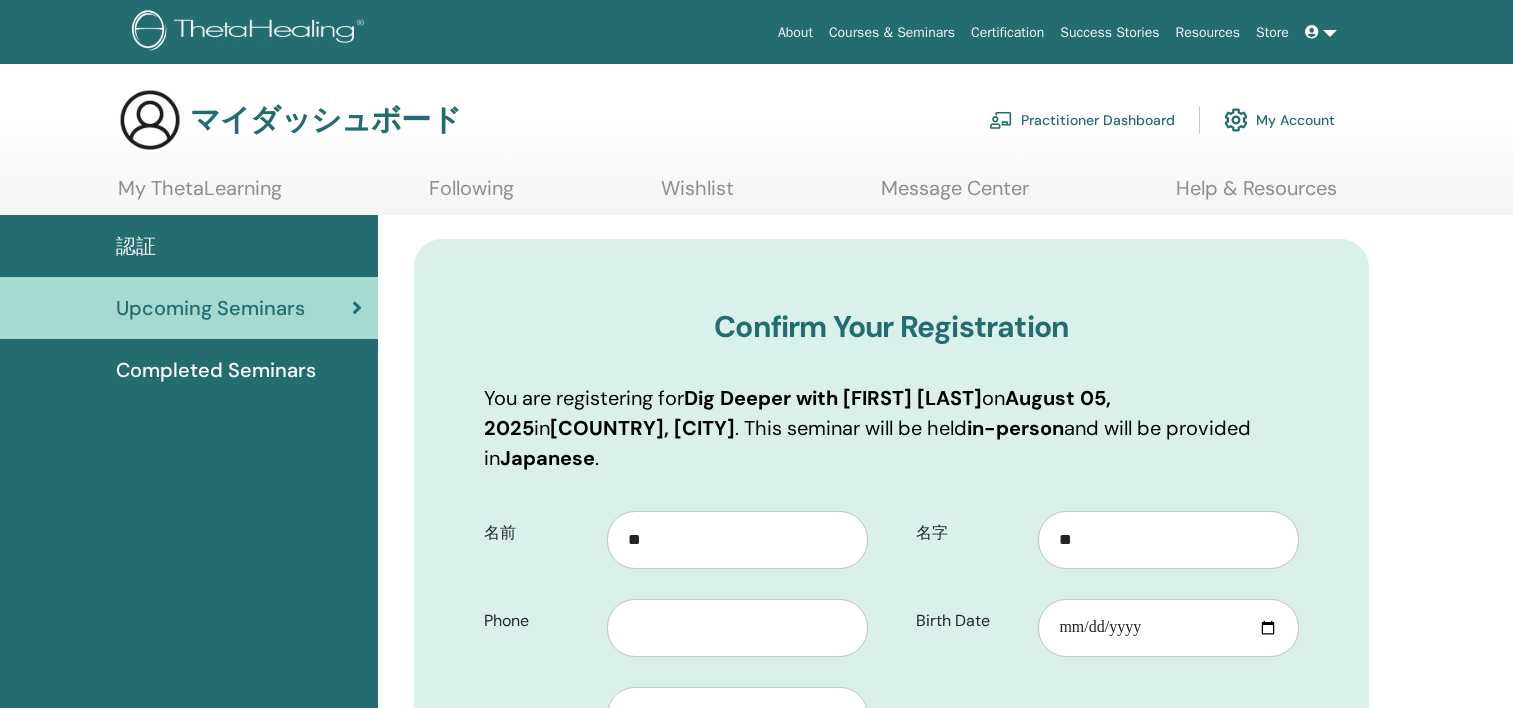 scroll, scrollTop: 0, scrollLeft: 0, axis: both 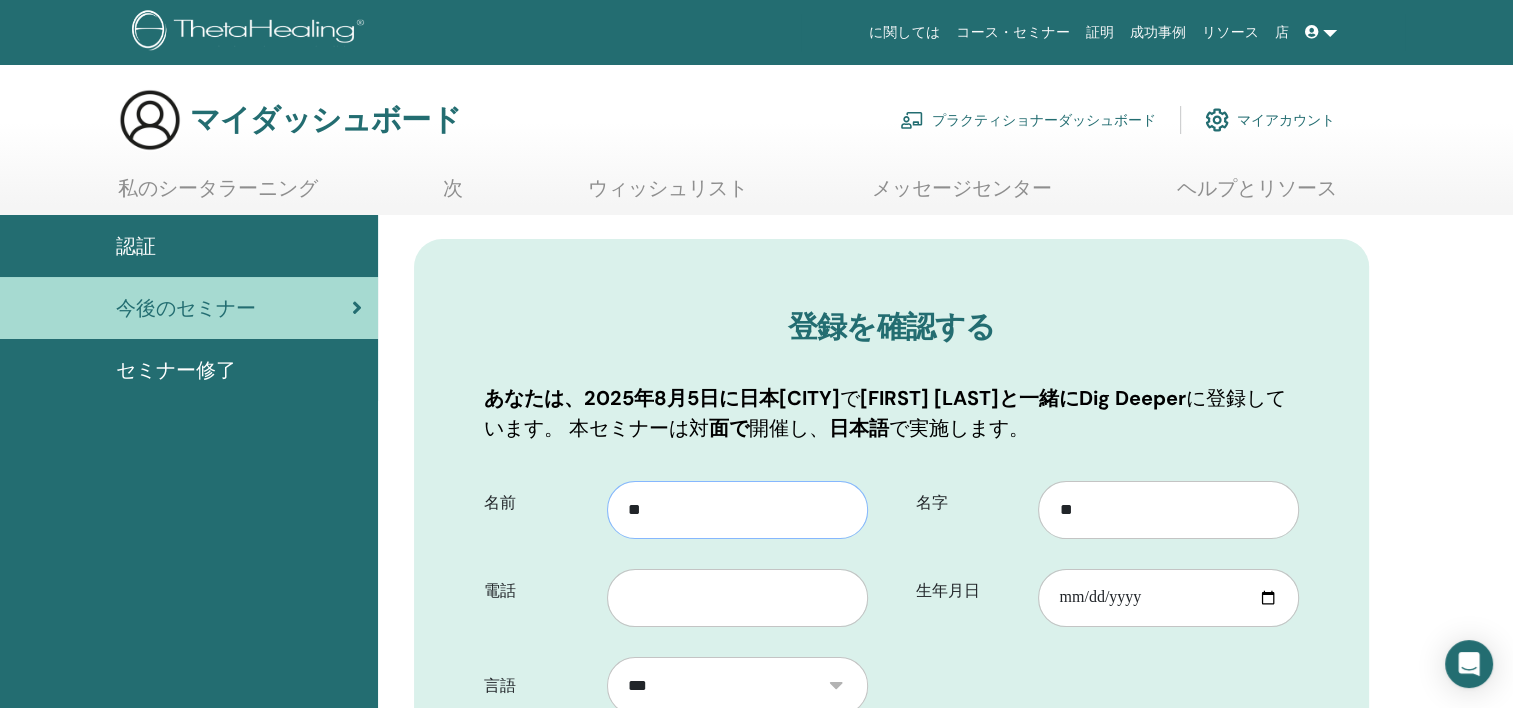 click on "**" at bounding box center [737, 510] 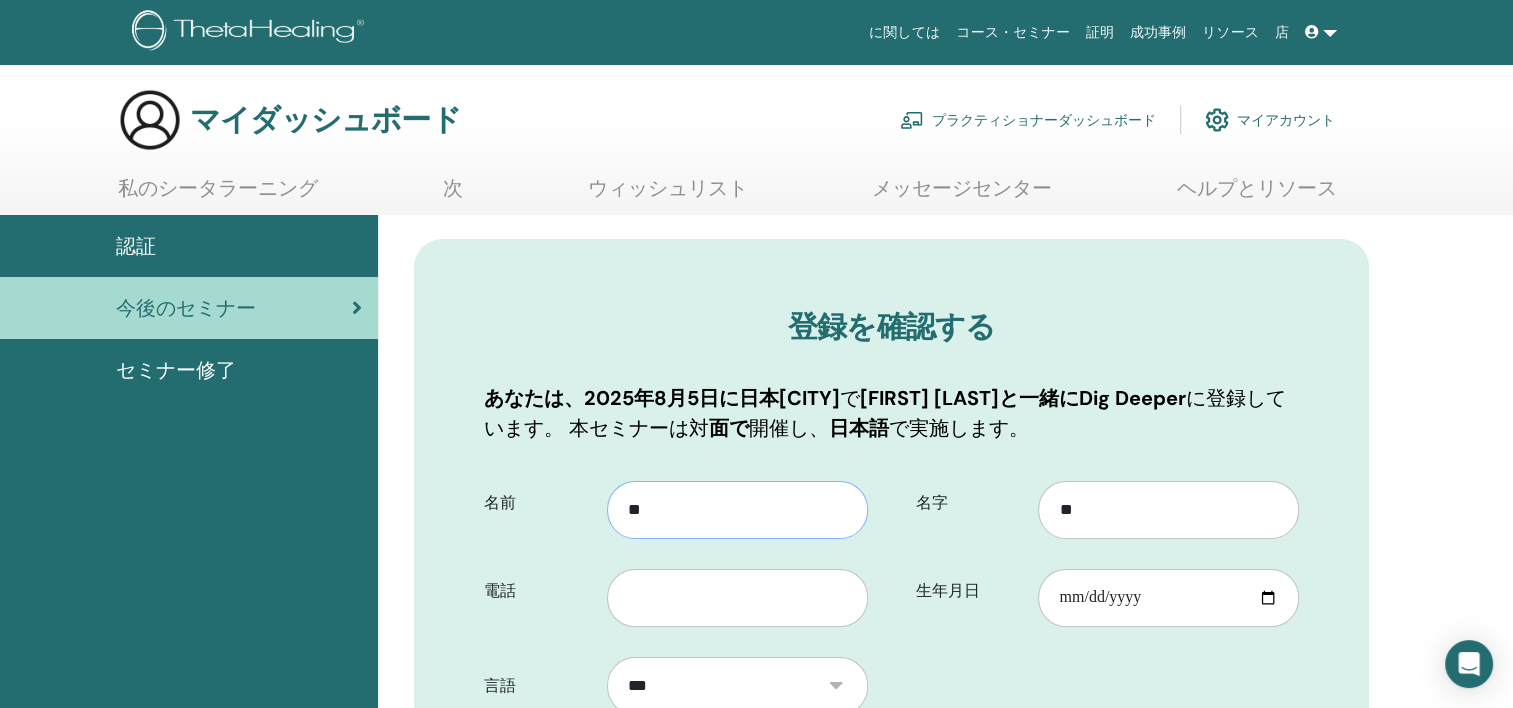 drag, startPoint x: 660, startPoint y: 506, endPoint x: 629, endPoint y: 506, distance: 31 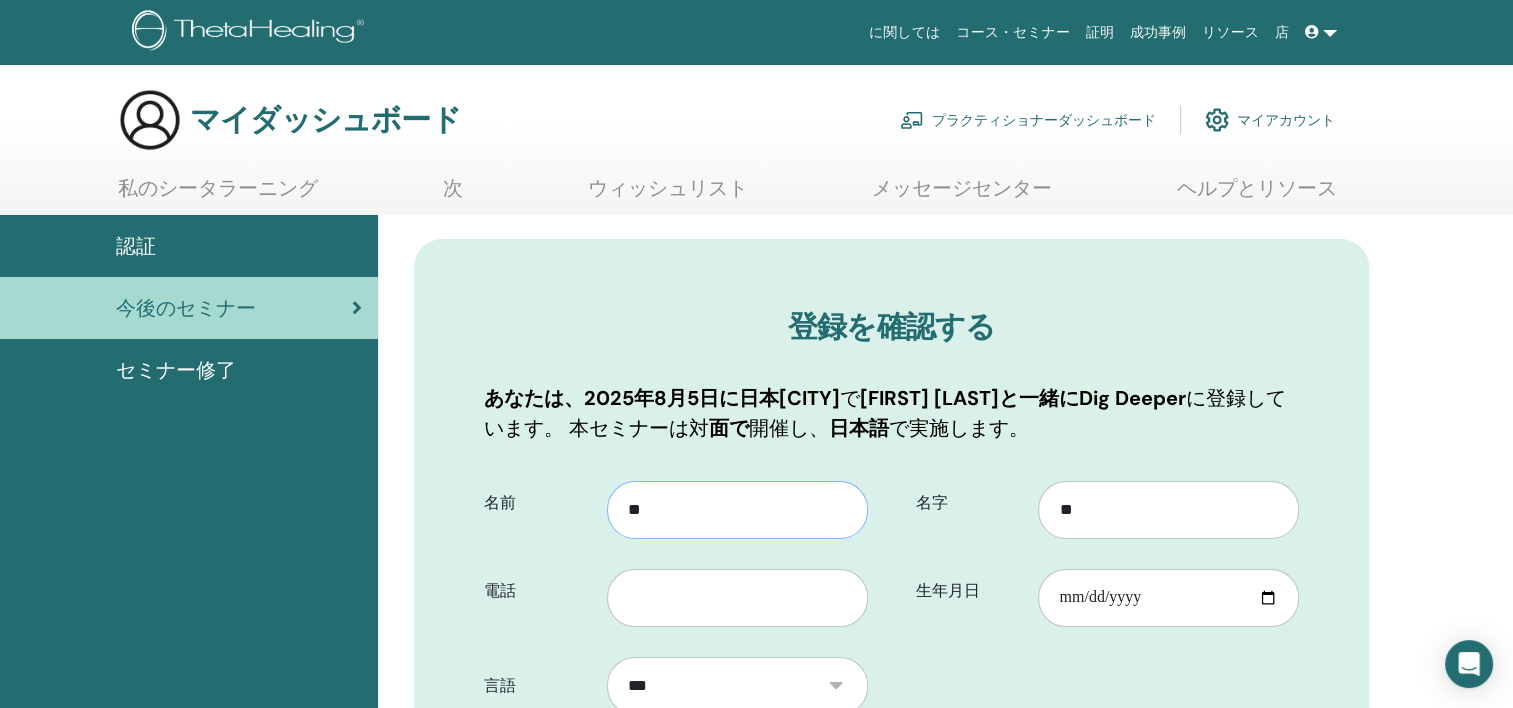 click on "**" at bounding box center (737, 510) 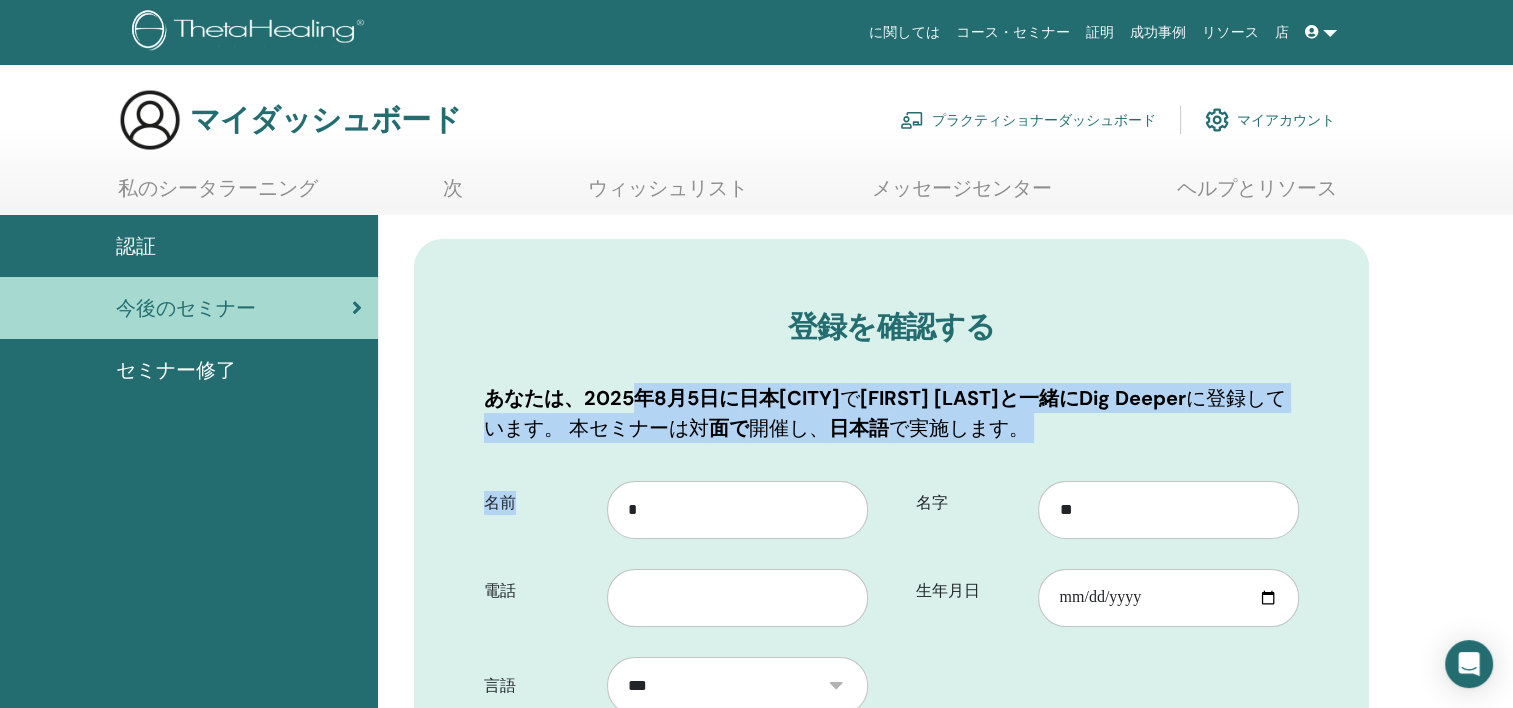 drag, startPoint x: 604, startPoint y: 469, endPoint x: 605, endPoint y: 555, distance: 86.00581 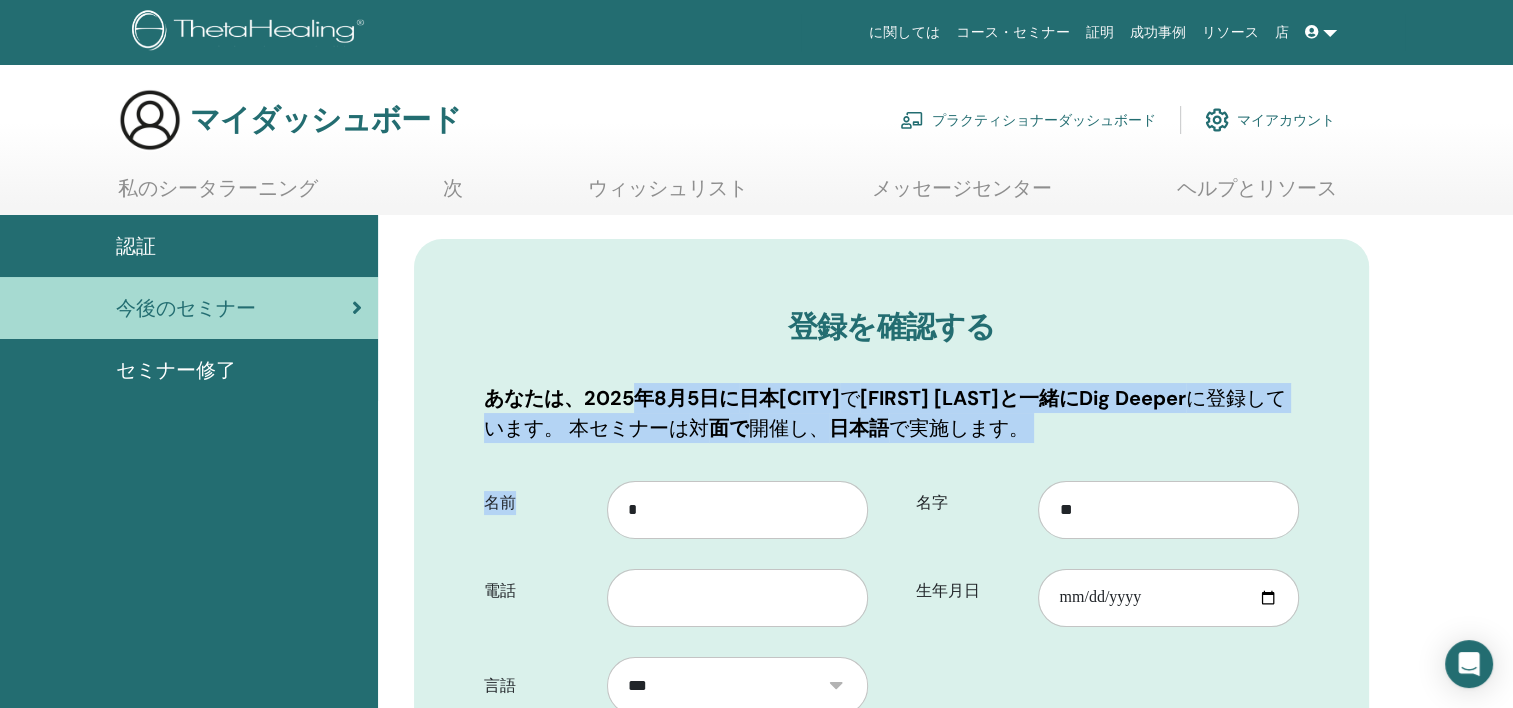 click on "登録を確認する
あなたは、2025年8月5日に 日本宮崎 で [NAME]と一緒にDig Deeper に登録しています。
本セミナーは対面で 開催し、 日本語 で実施します。
名前
*
電話
名字
**
生年月日
言語 **" at bounding box center (891, 879) 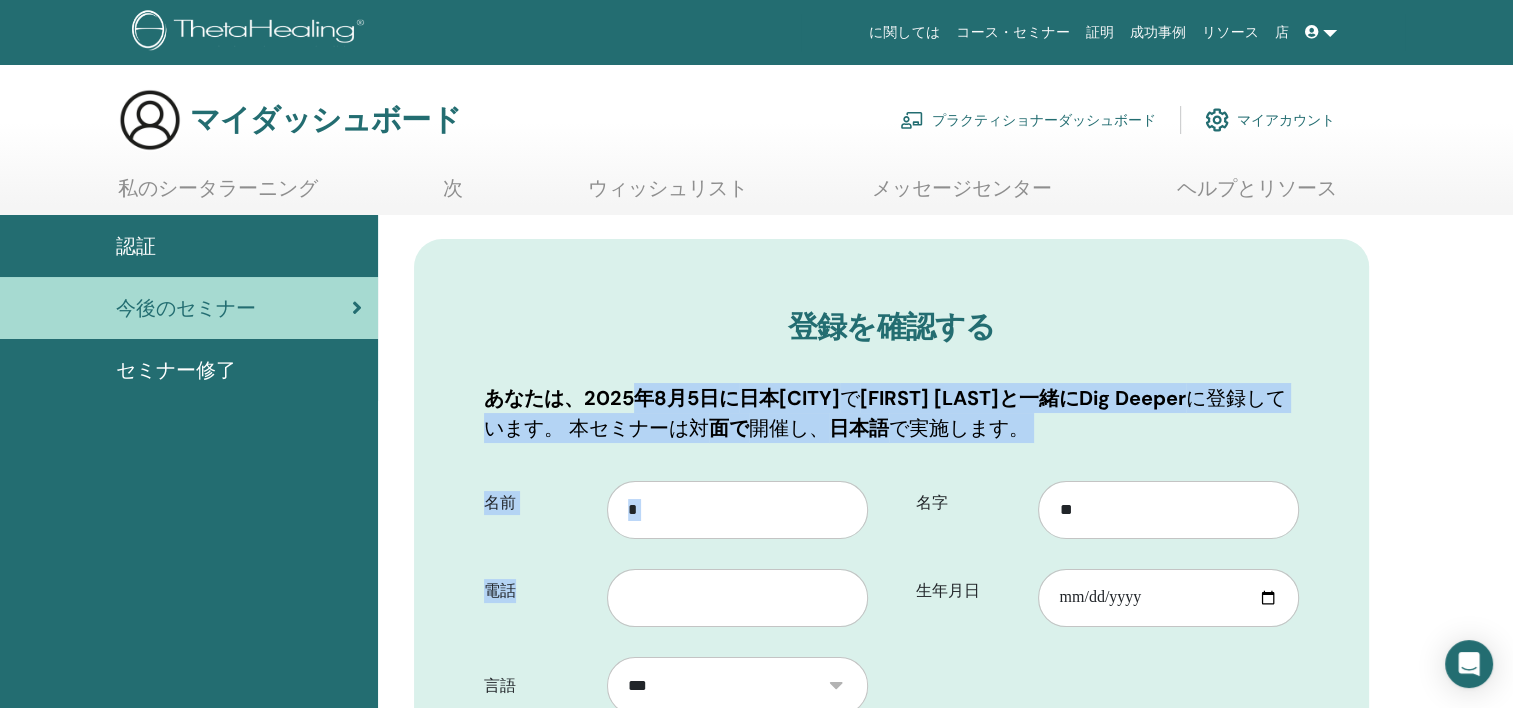 drag, startPoint x: 605, startPoint y: 555, endPoint x: 572, endPoint y: 576, distance: 39.115215 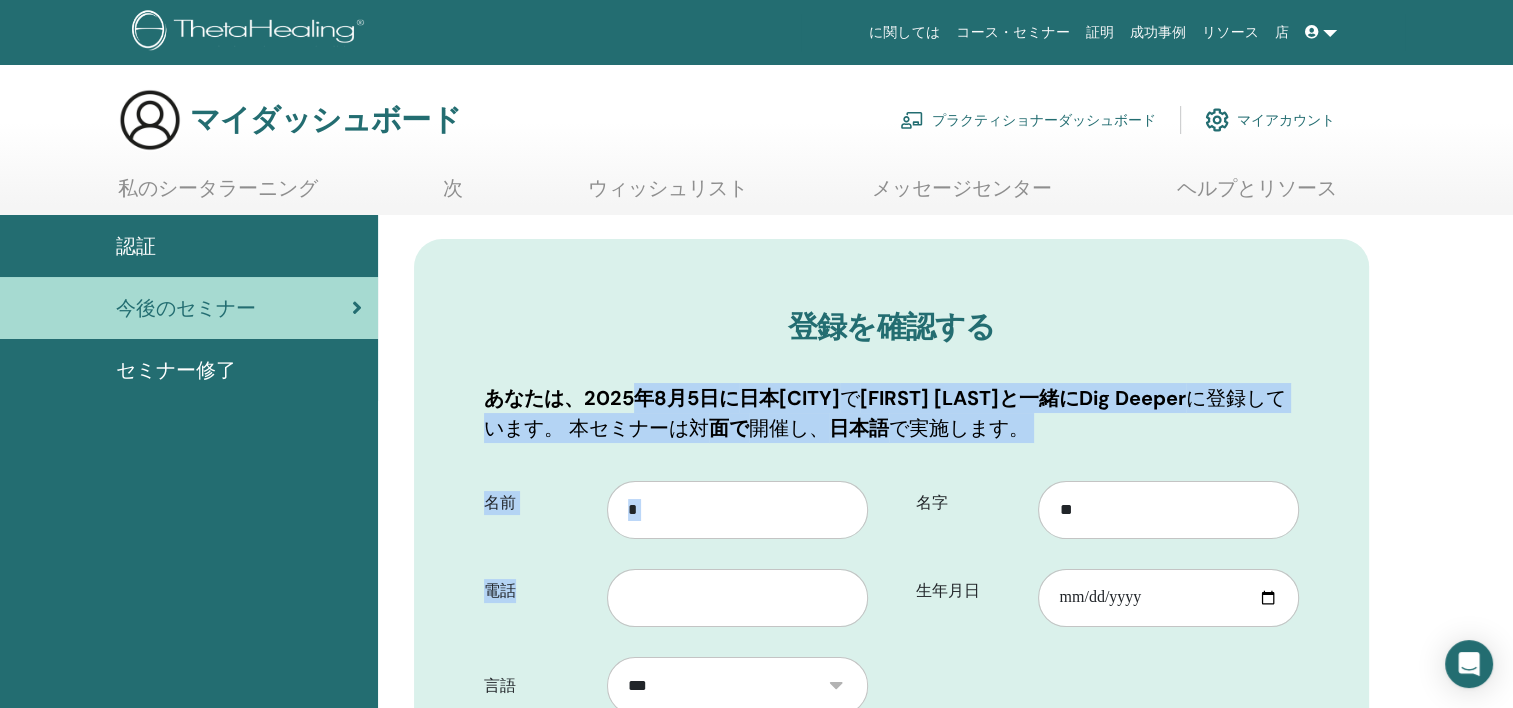 click on "電話" at bounding box center [538, 591] 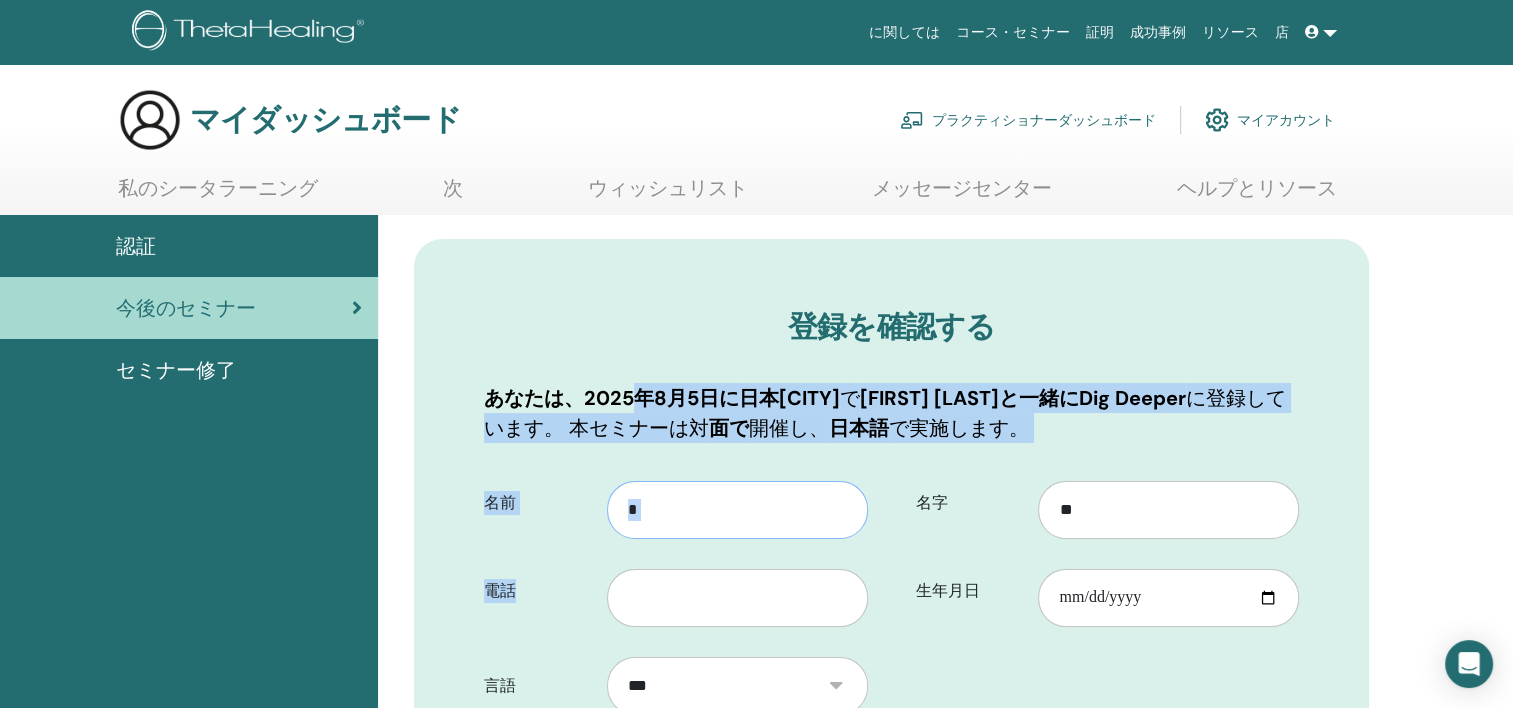 click on "*" at bounding box center [737, 510] 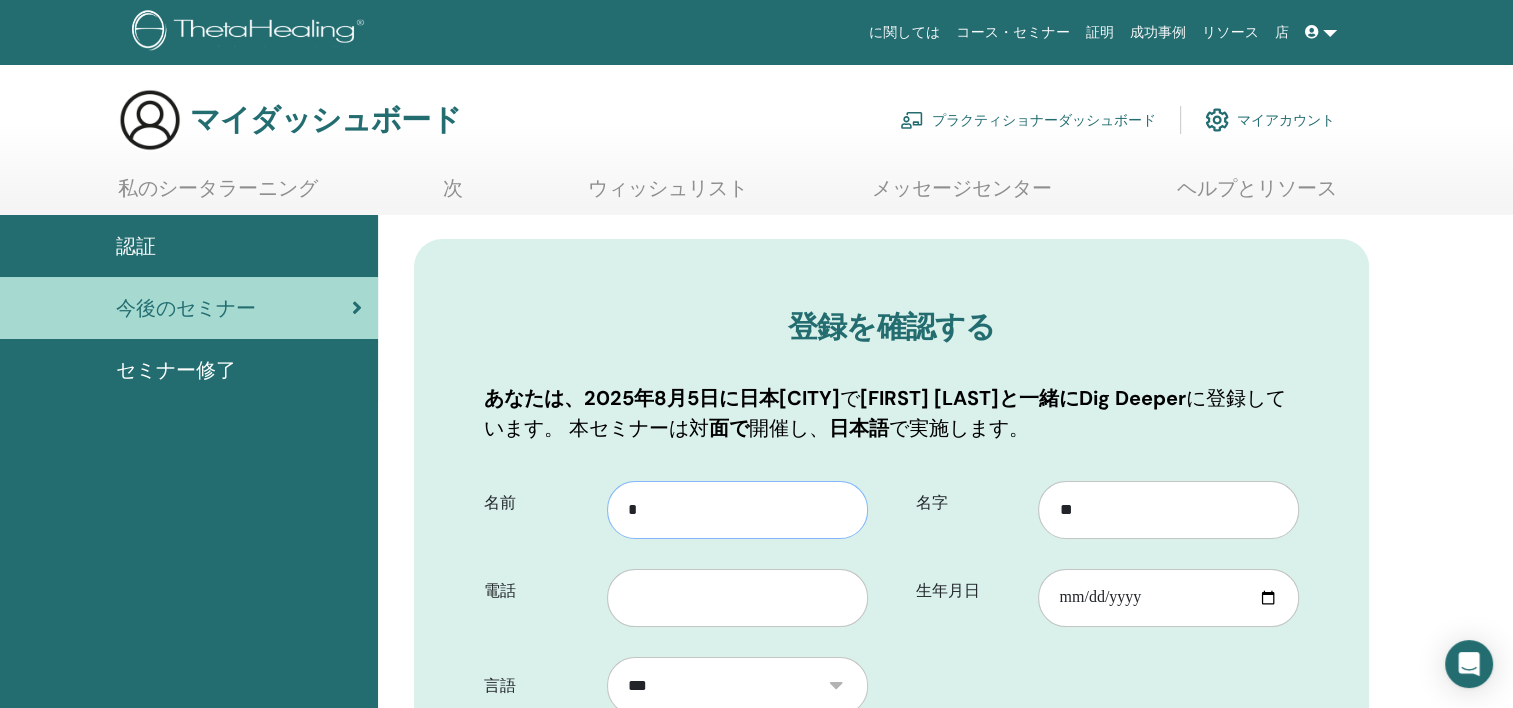 type on "*****" 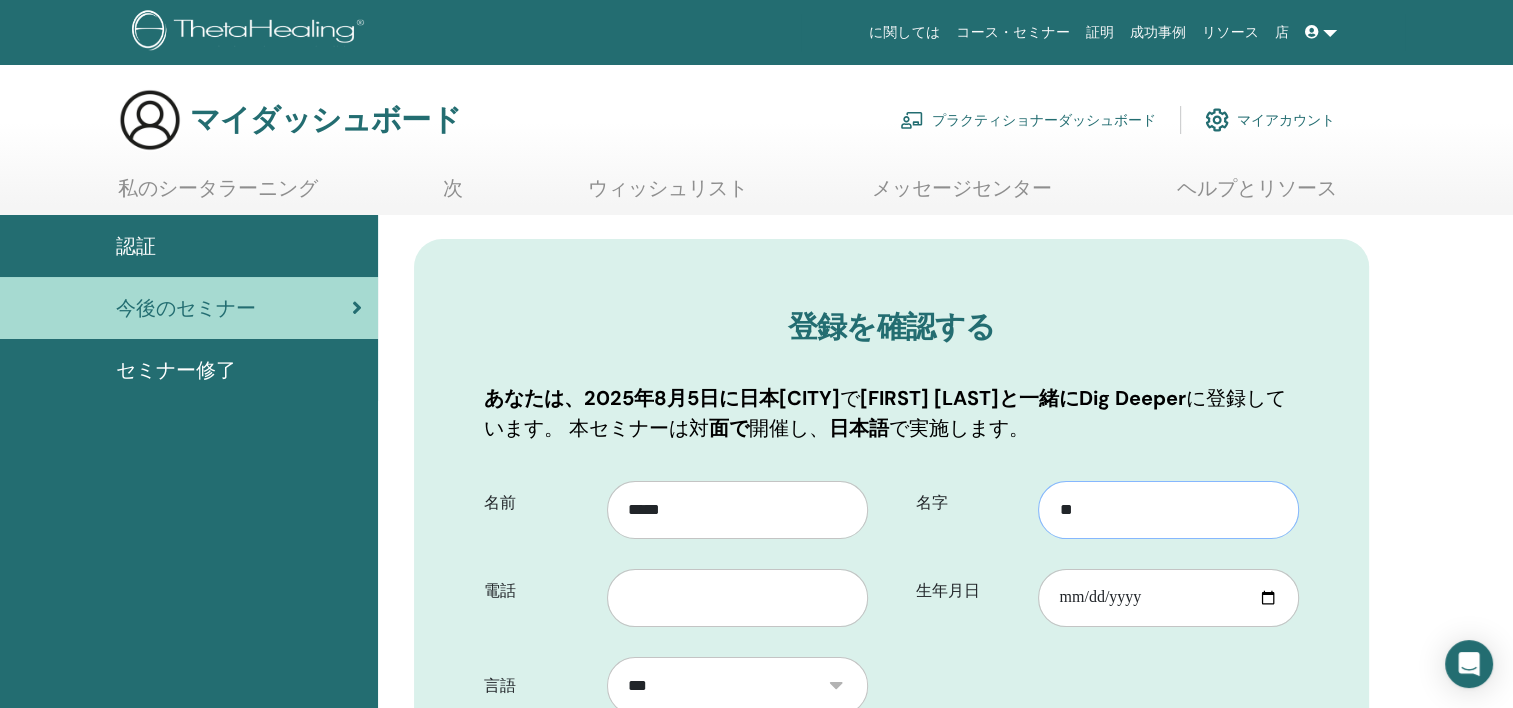click on "**" at bounding box center [1168, 510] 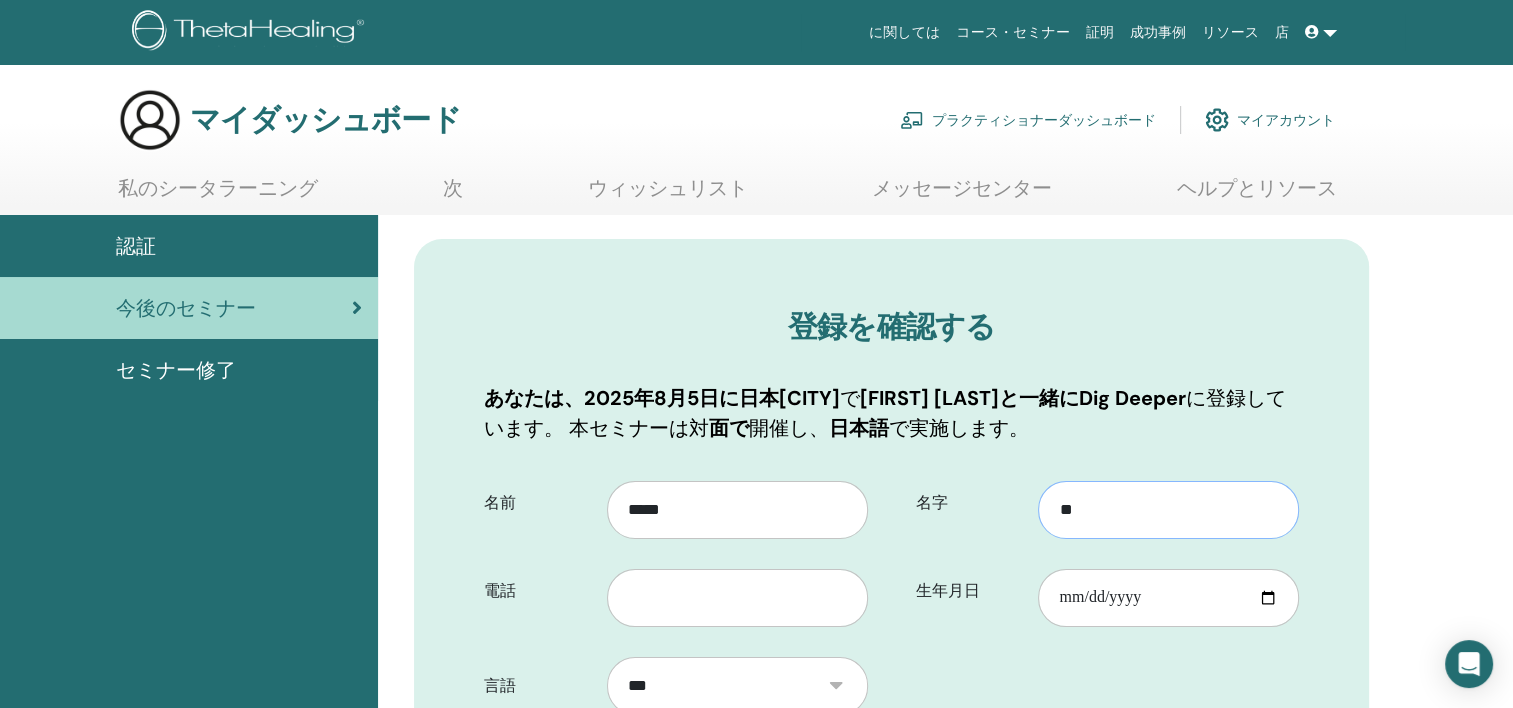 type on "*" 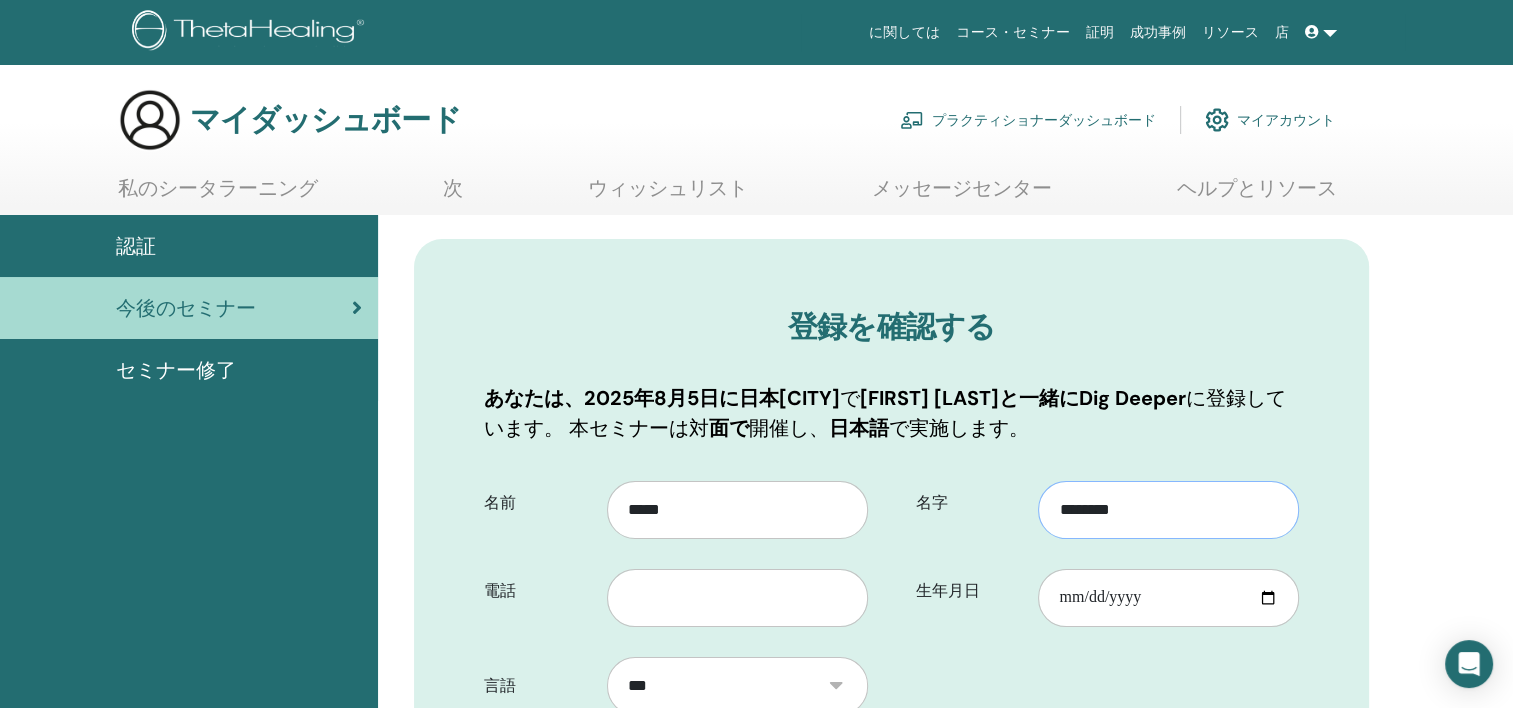 type on "********" 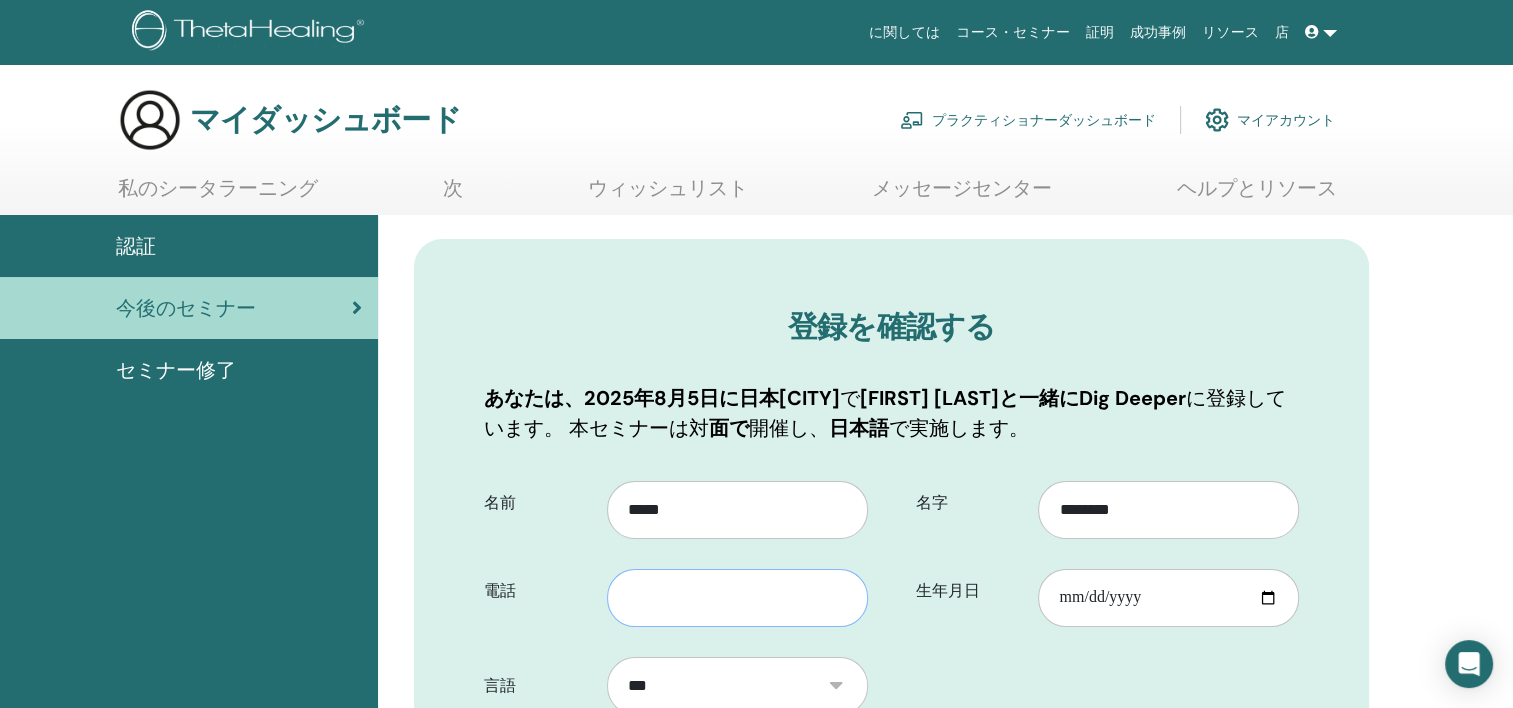 click at bounding box center [737, 598] 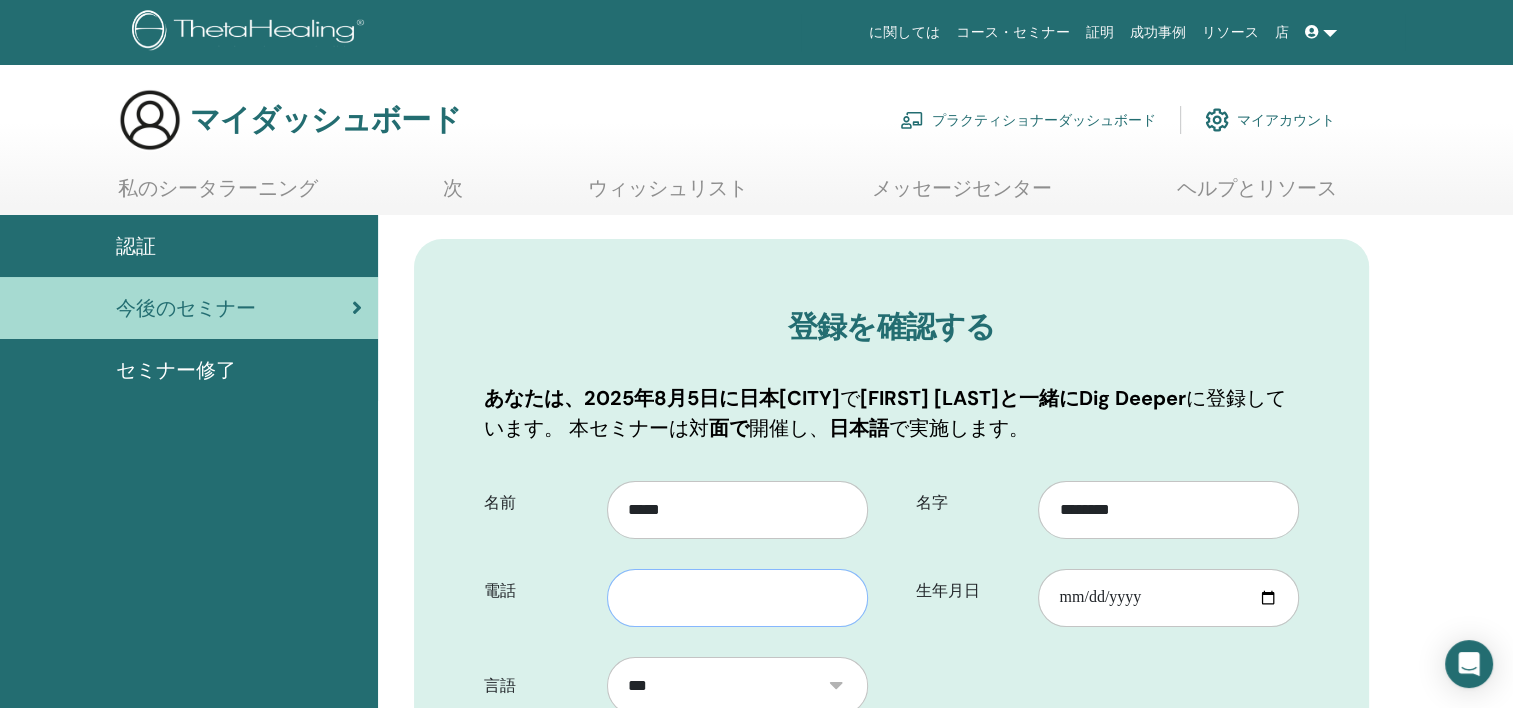 type on "**********" 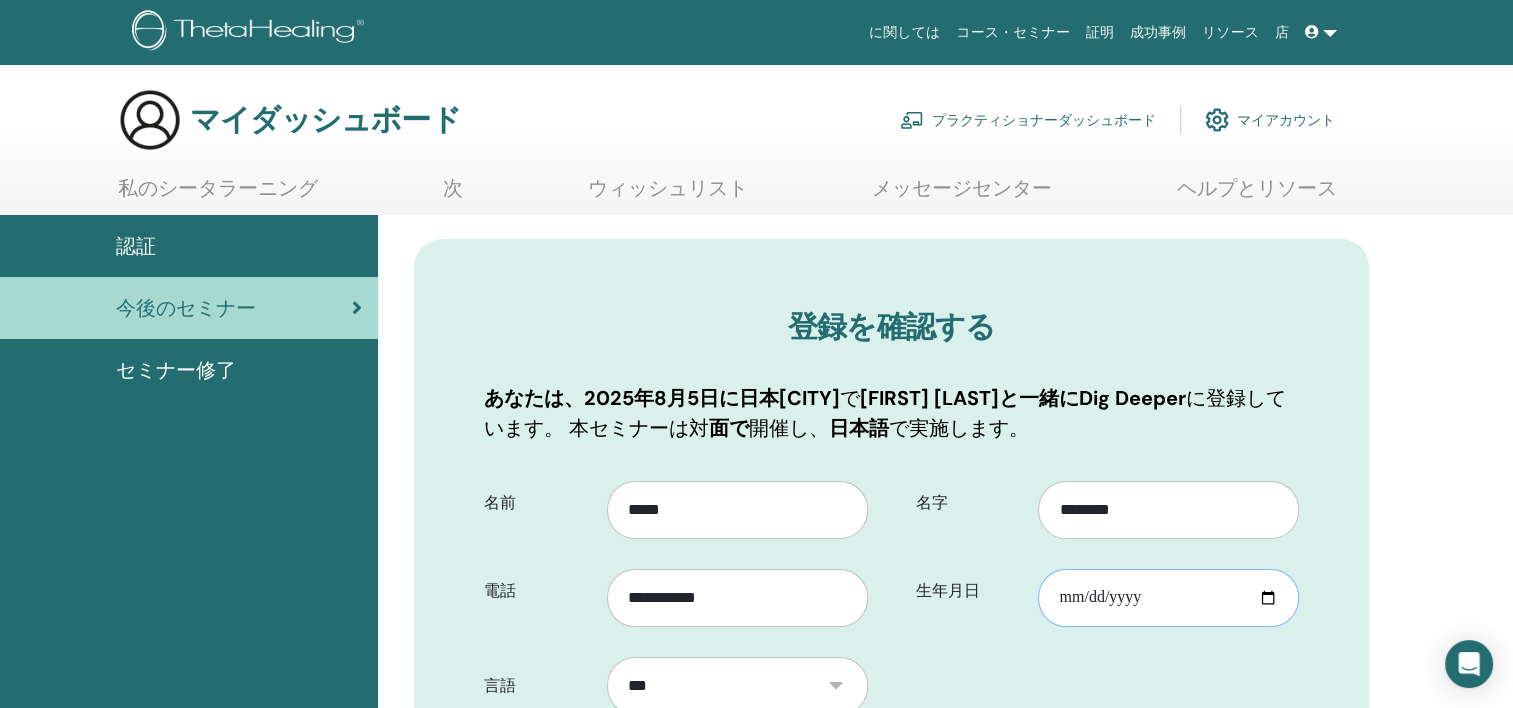 click on "生年月日" at bounding box center (1168, 598) 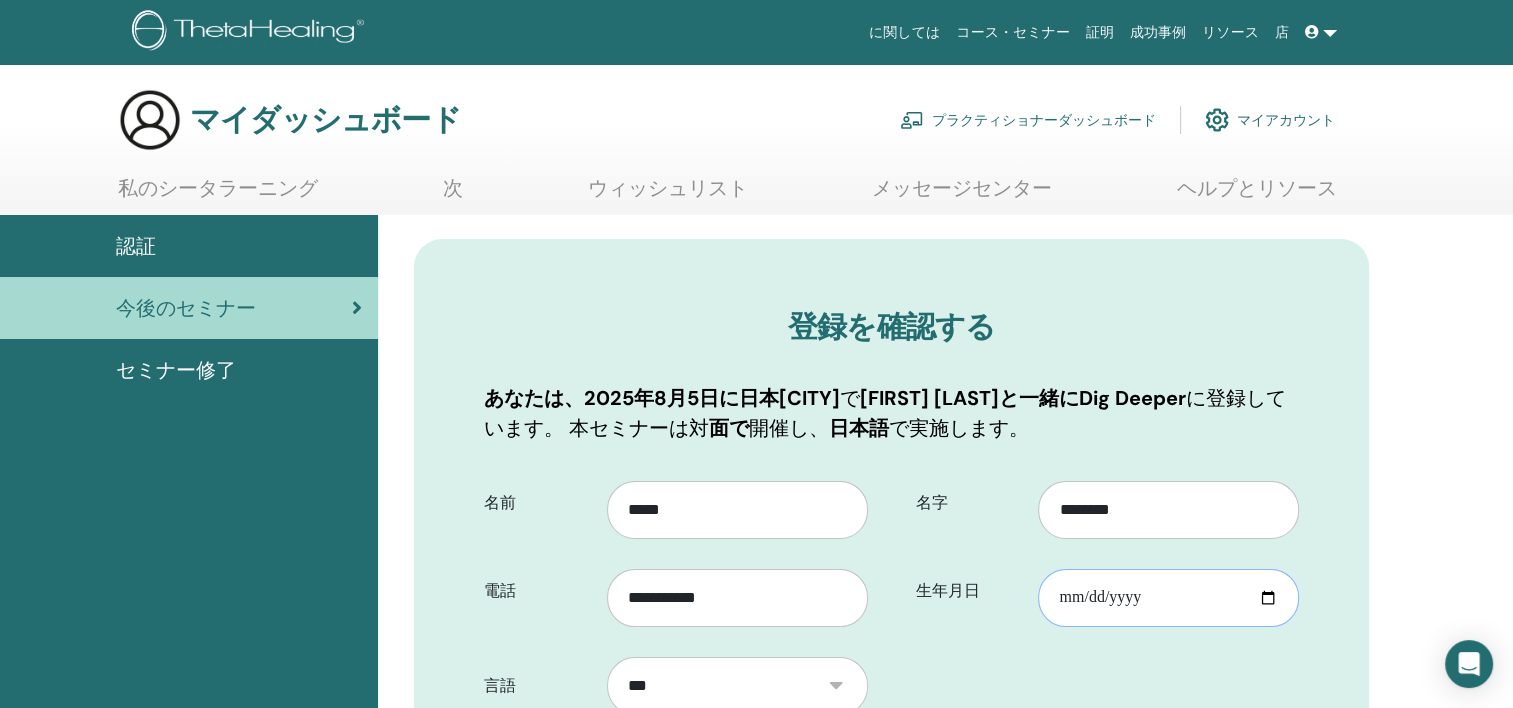type on "**********" 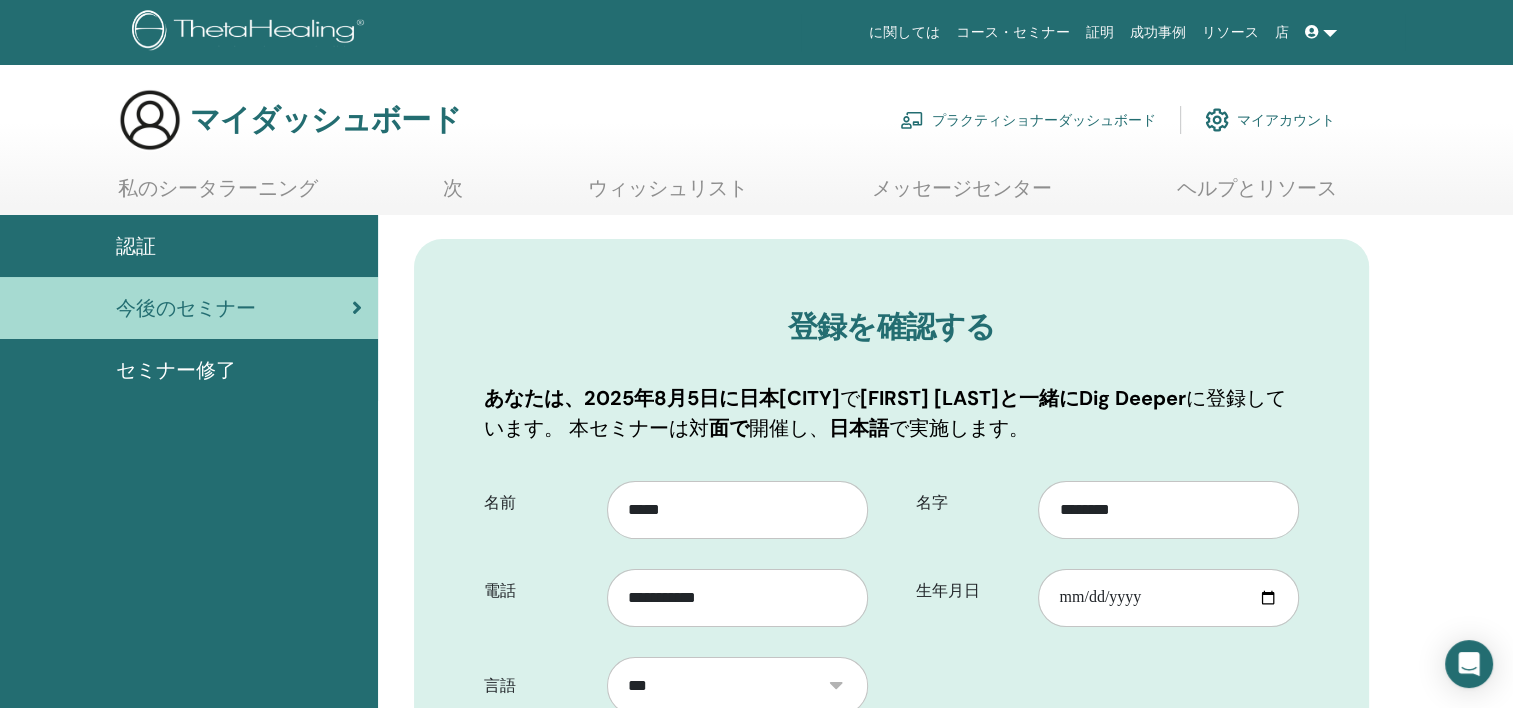 click on "**********" at bounding box center (891, 900) 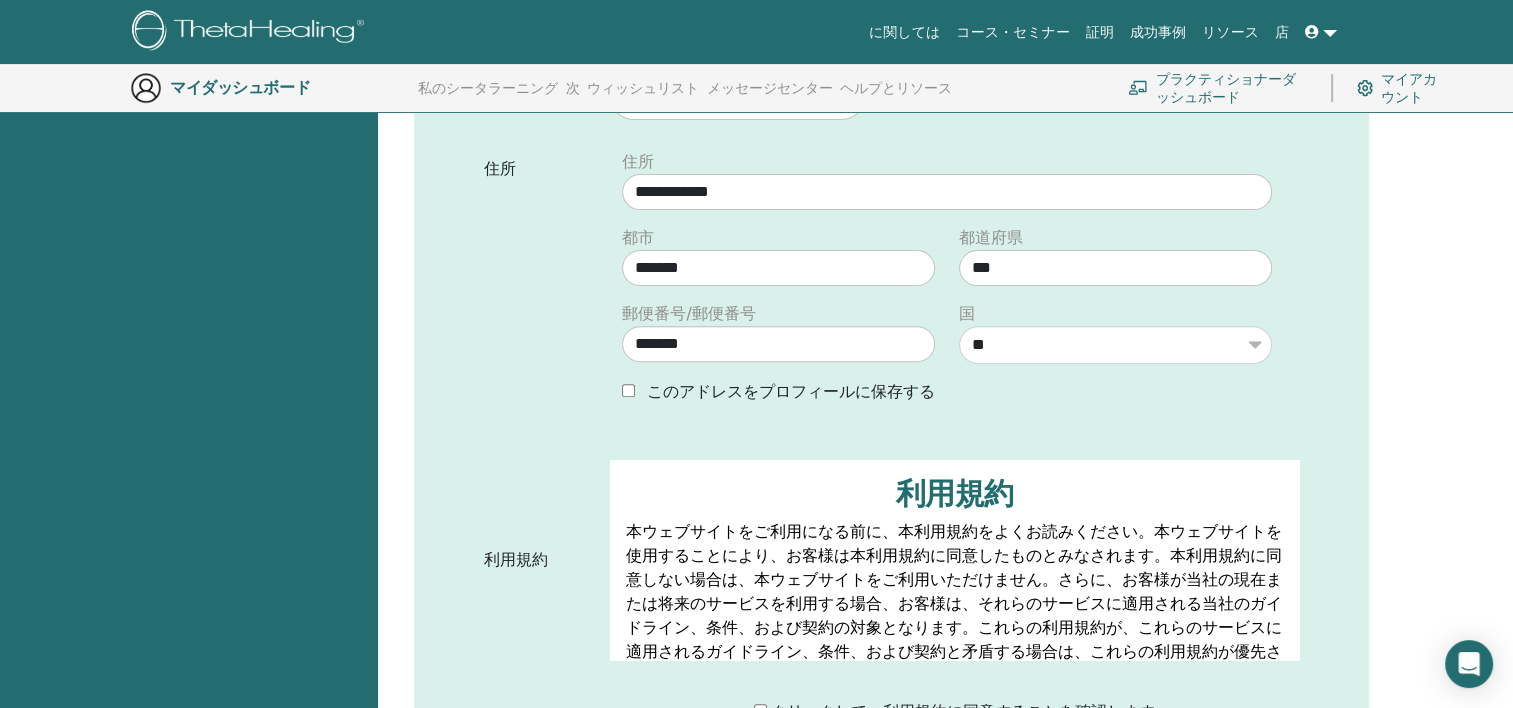 scroll, scrollTop: 648, scrollLeft: 0, axis: vertical 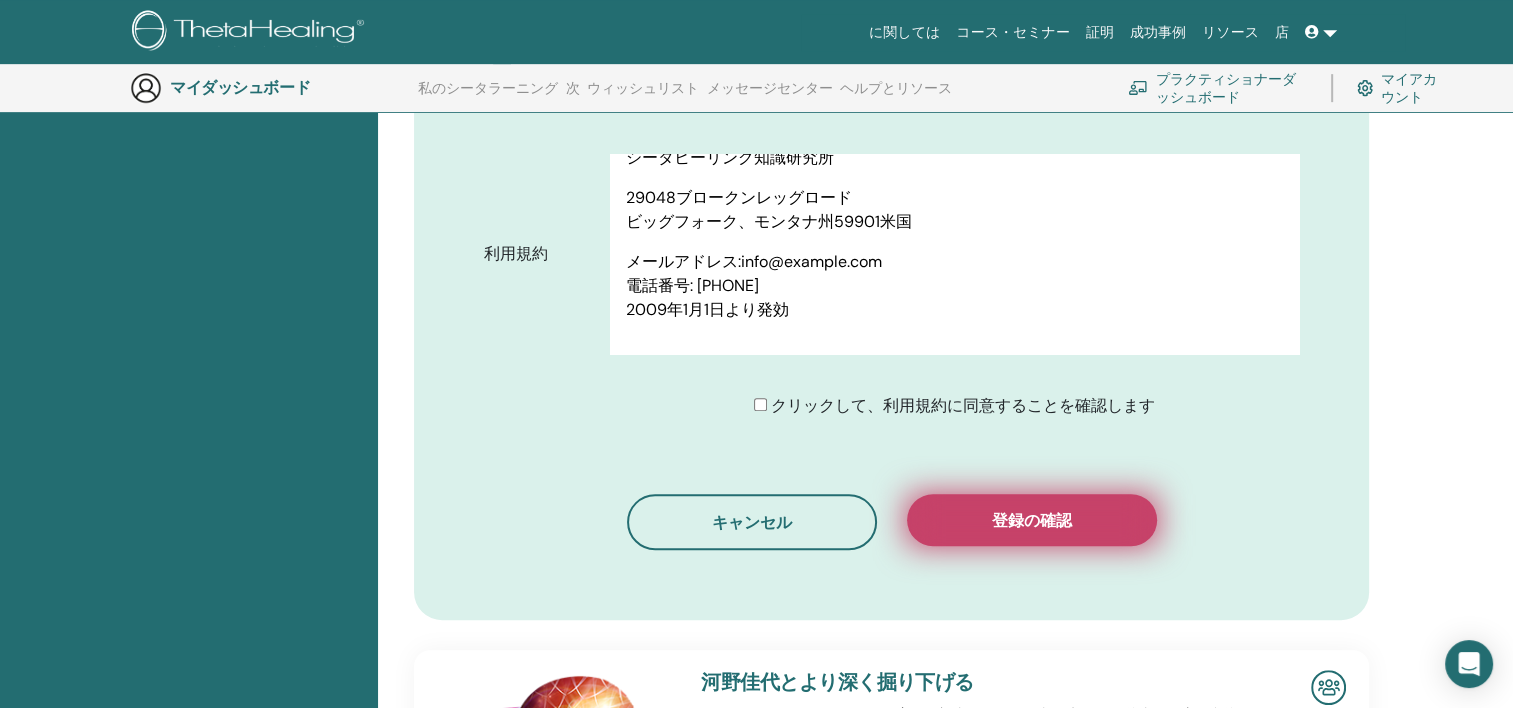click on "登録の確認" at bounding box center [1032, 520] 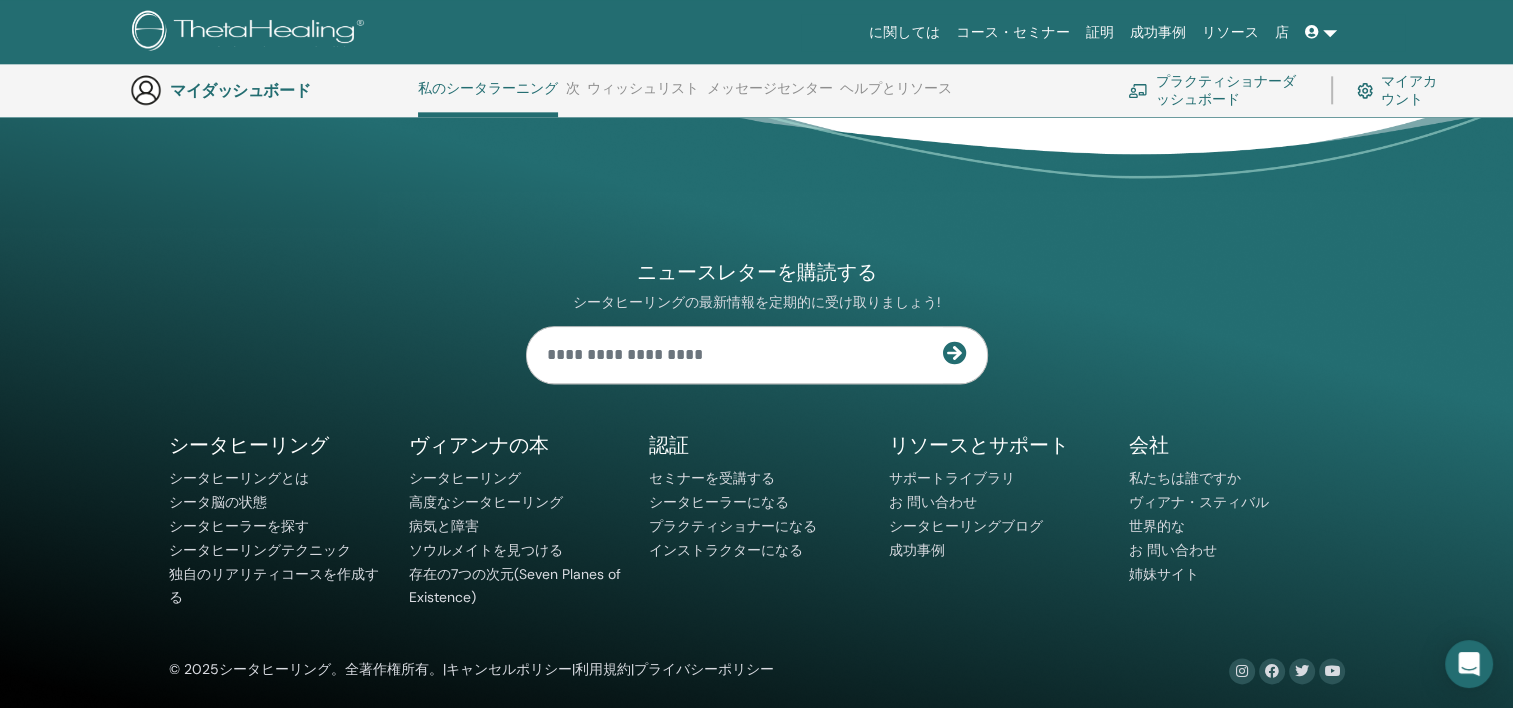 scroll, scrollTop: 2532, scrollLeft: 0, axis: vertical 